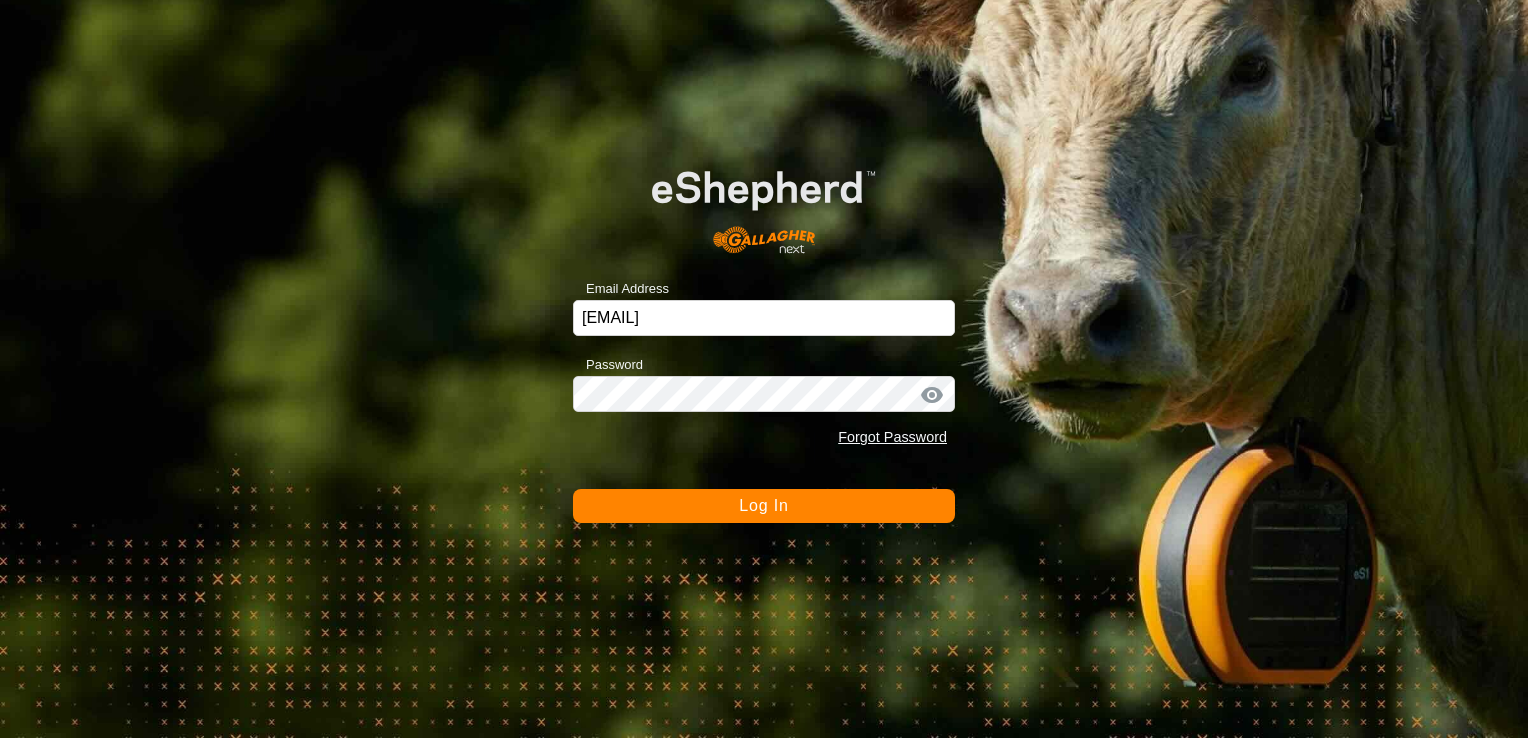 click on "Log In" 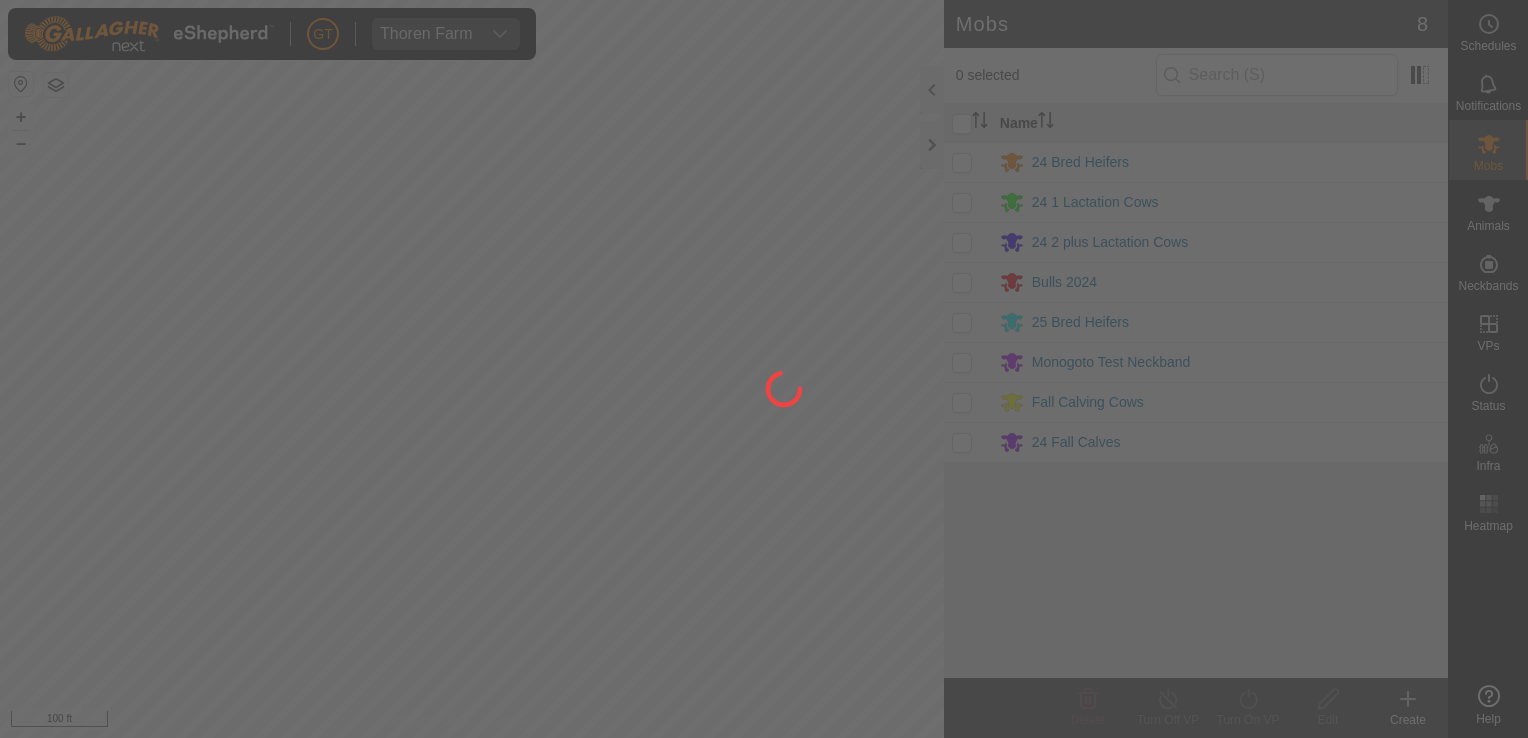 scroll, scrollTop: 0, scrollLeft: 0, axis: both 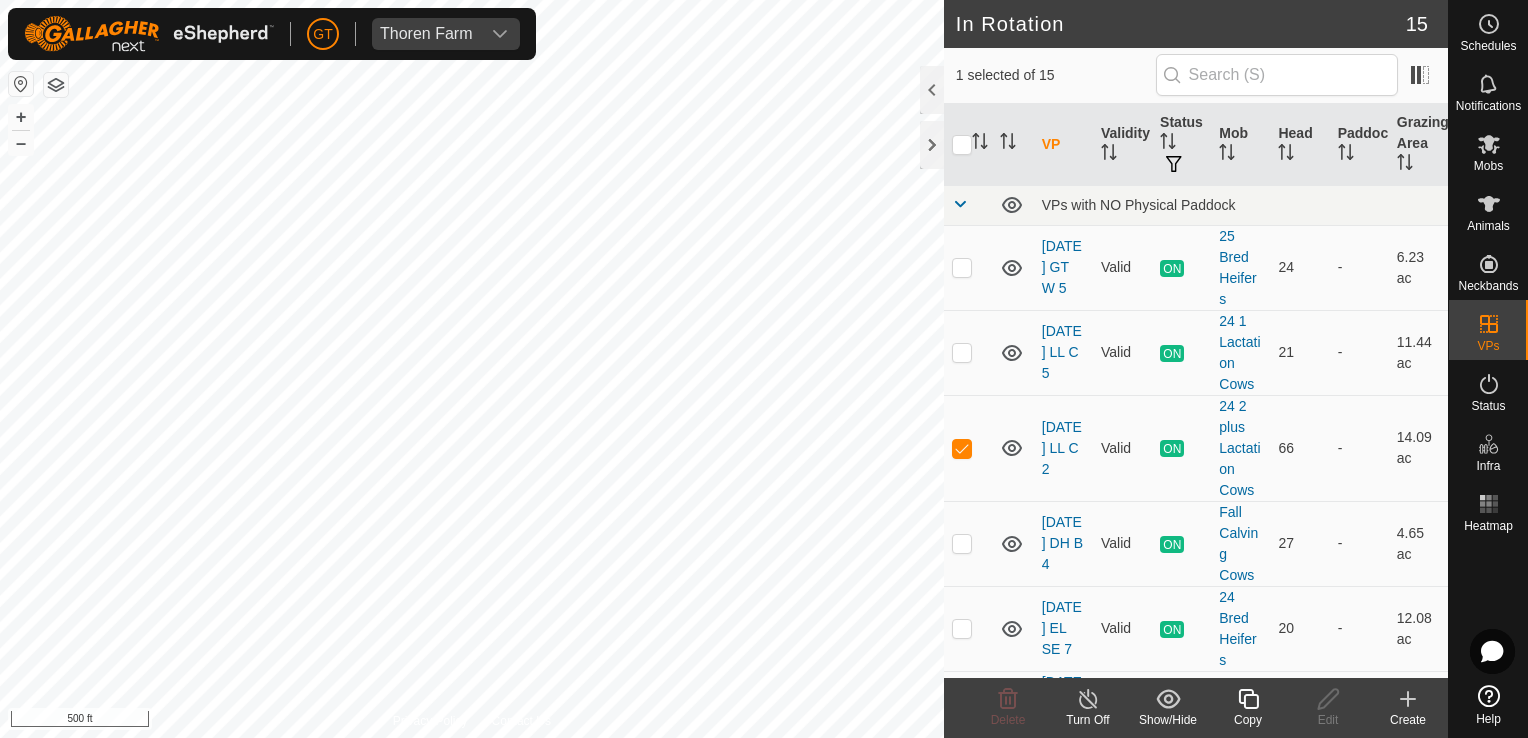 click 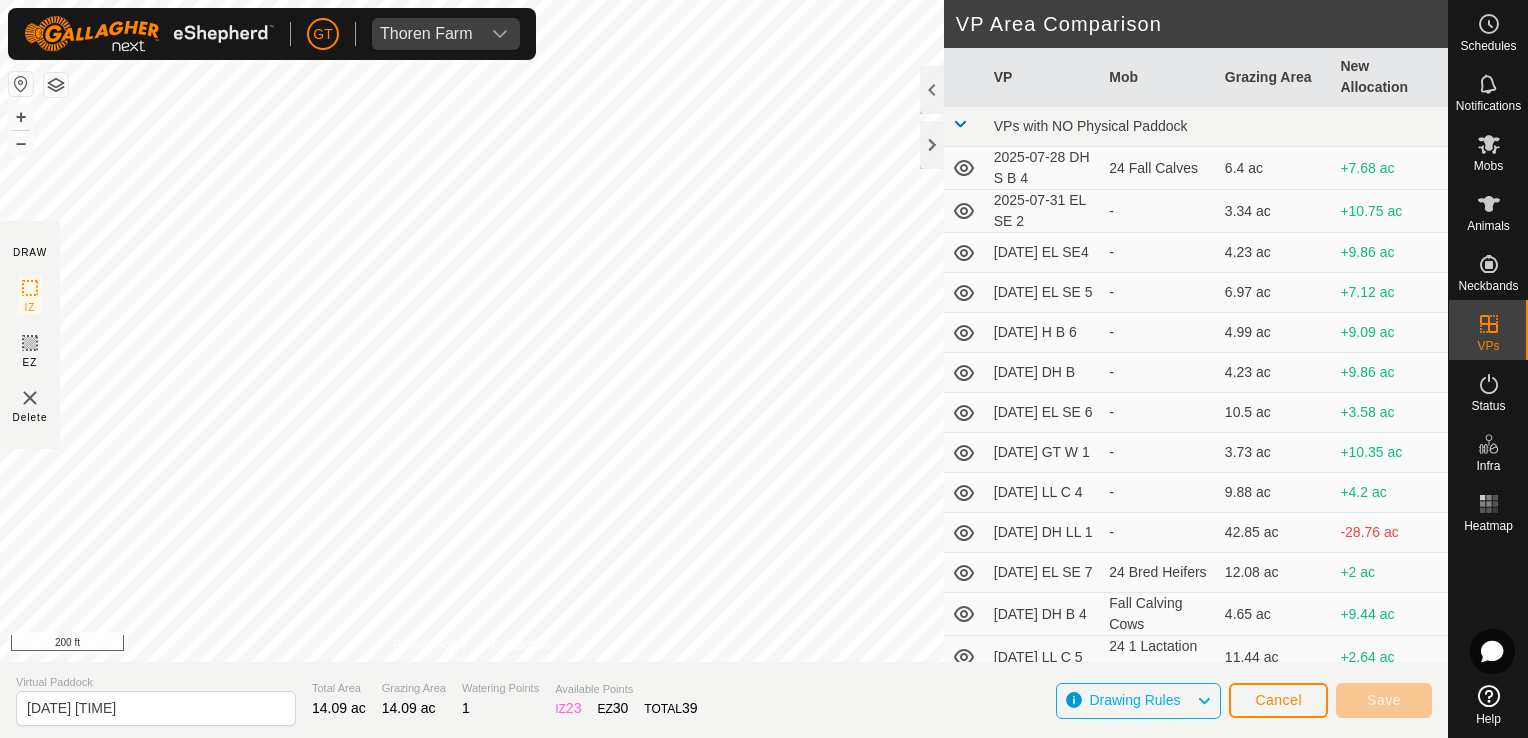 click on "DRAW IZ EZ Delete Privacy Policy Contact Us + – ⇧ i 200 ft VP Area Comparison     VP   Mob   Grazing Area   New Allocation  VPs with NO Physical Paddock  [DATE]  DH  S B 4   24 Fall Calves   6.4 ac  +7.68 ac  [DATE] EL SE 2  -  3.34 ac  +10.75 ac  [DATE]  EL  SE4  -  4.23 ac  +9.86 ac  [DATE]  EL   SE  5  -  6.97 ac  +7.12 ac  [DATE]   H  B 6  -  4.99 ac  +9.09 ac  [DATE]   DH  B  -  4.23 ac  +9.86 ac  [DATE]   EL  SE  6  -  10.5 ac  +3.58 ac  [DATE]   GT  W 1  -  3.73 ac  +10.35 ac  [DATE]  LL  C 4  -  9.88 ac  +4.2 ac  [DATE] DH  LL    1  -  42.85 ac  -28.76 ac  [DATE]  EL  SE  7   24 Bred Heifers   12.08 ac  +2 ac  [DATE] DH  B 4   Fall Calving Cows   4.65 ac  +9.44 ac  [DATE] LL  C  5   24 1 Lactation Cows   11.44 ac  +2.64 ac  [DATE]  GT  W  5   25 Bred Heifers   6.23 ac  +7.86 ac Virtual Paddock [DATE] Total Area 14.09 ac 14.09 ac 1" 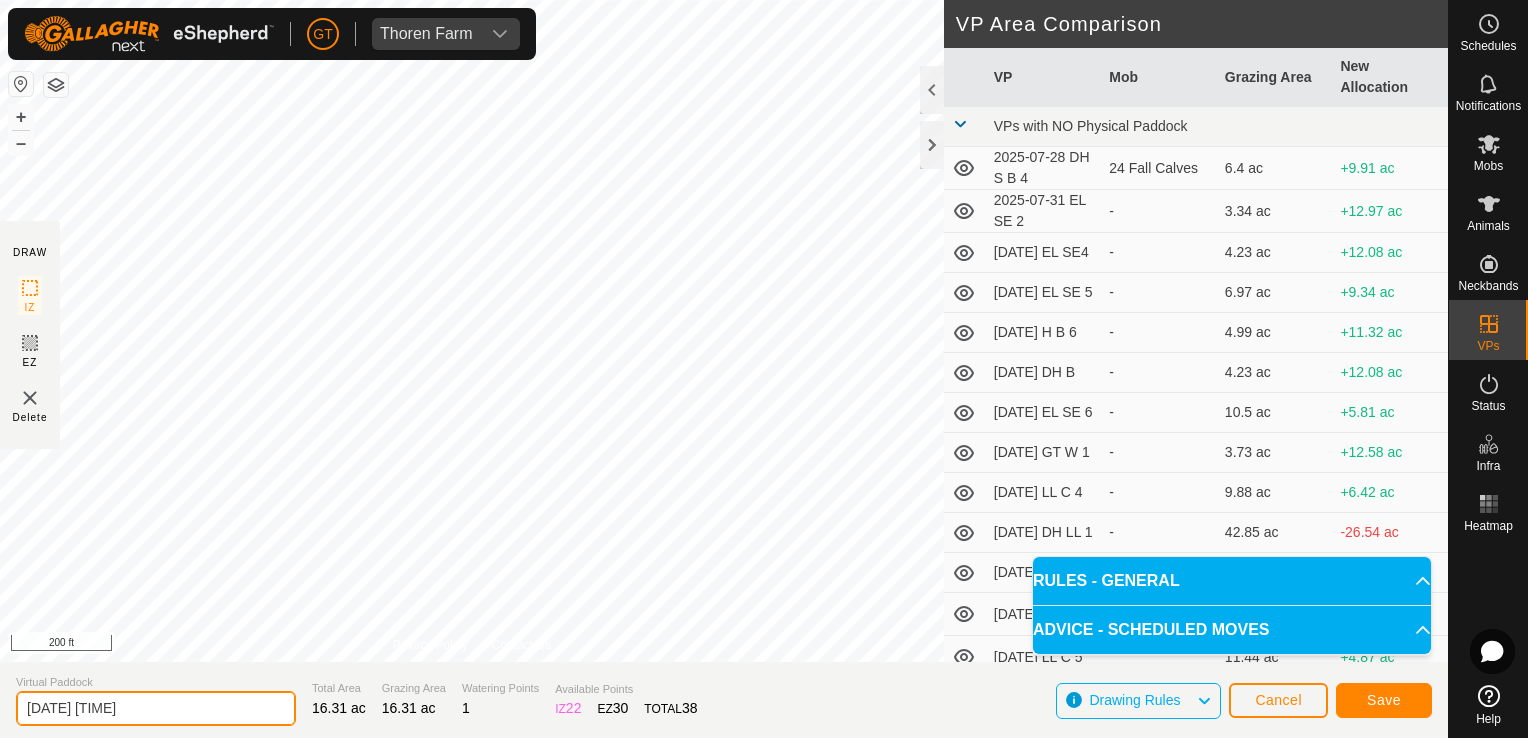click on "[DATE] [TIME]" 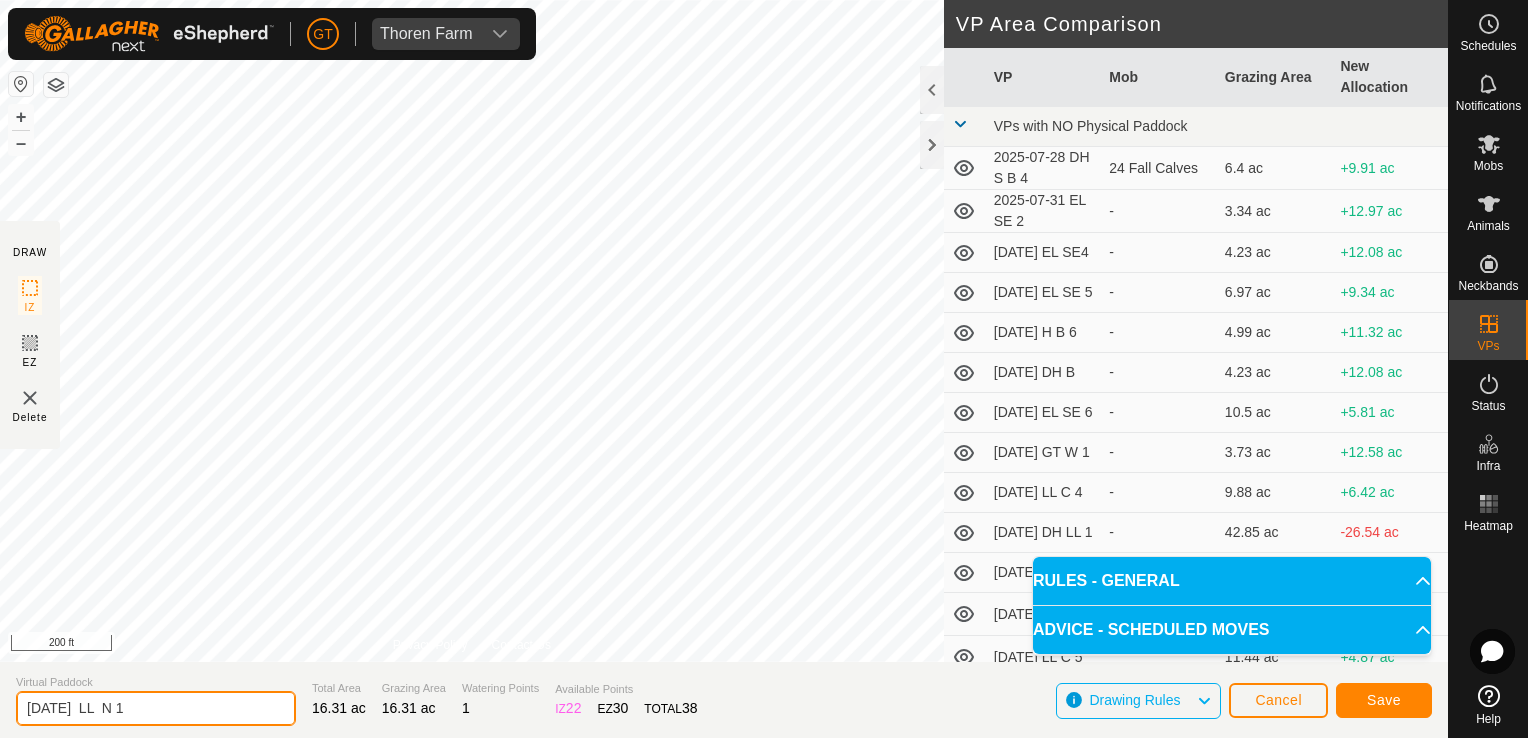 type on "[DATE]  LL  N 1" 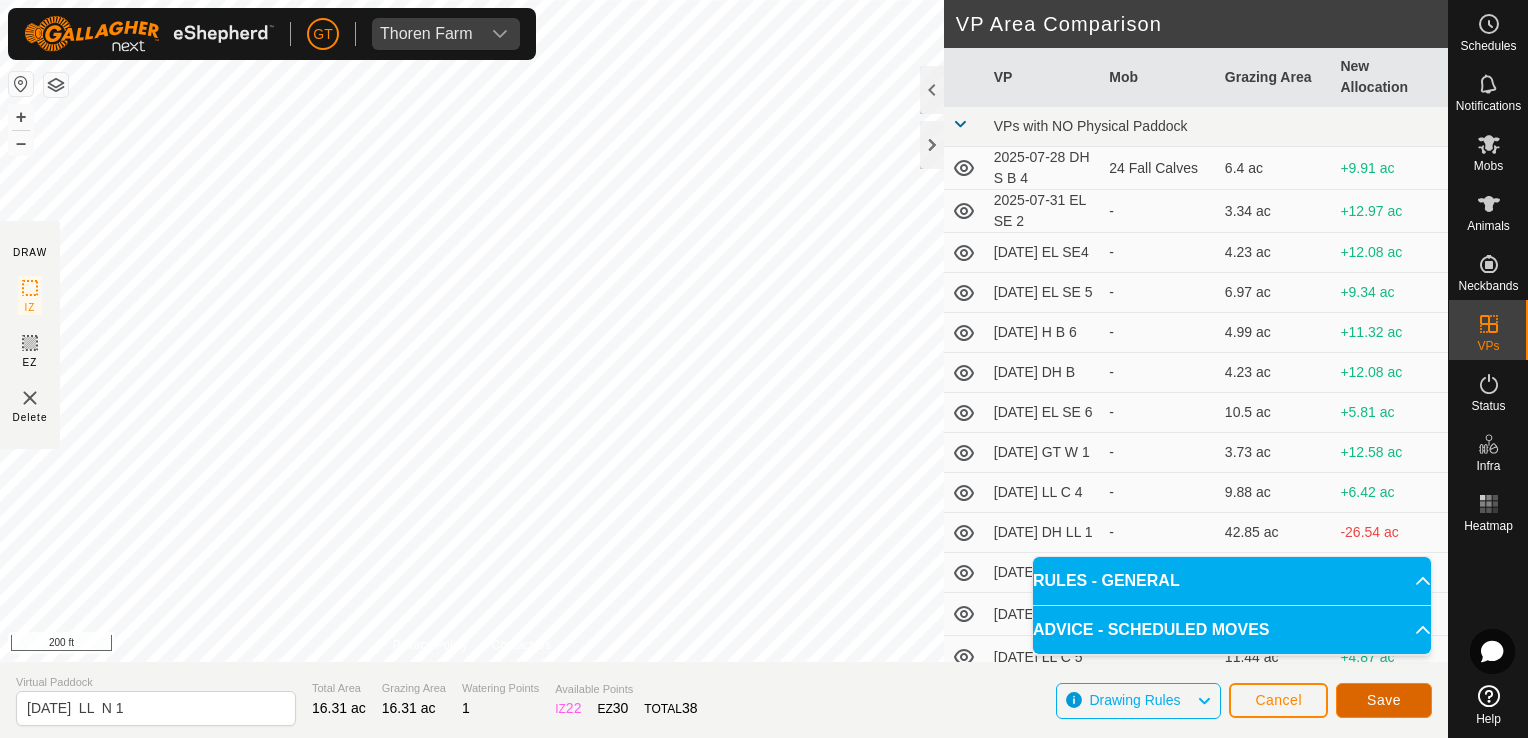 click on "Save" 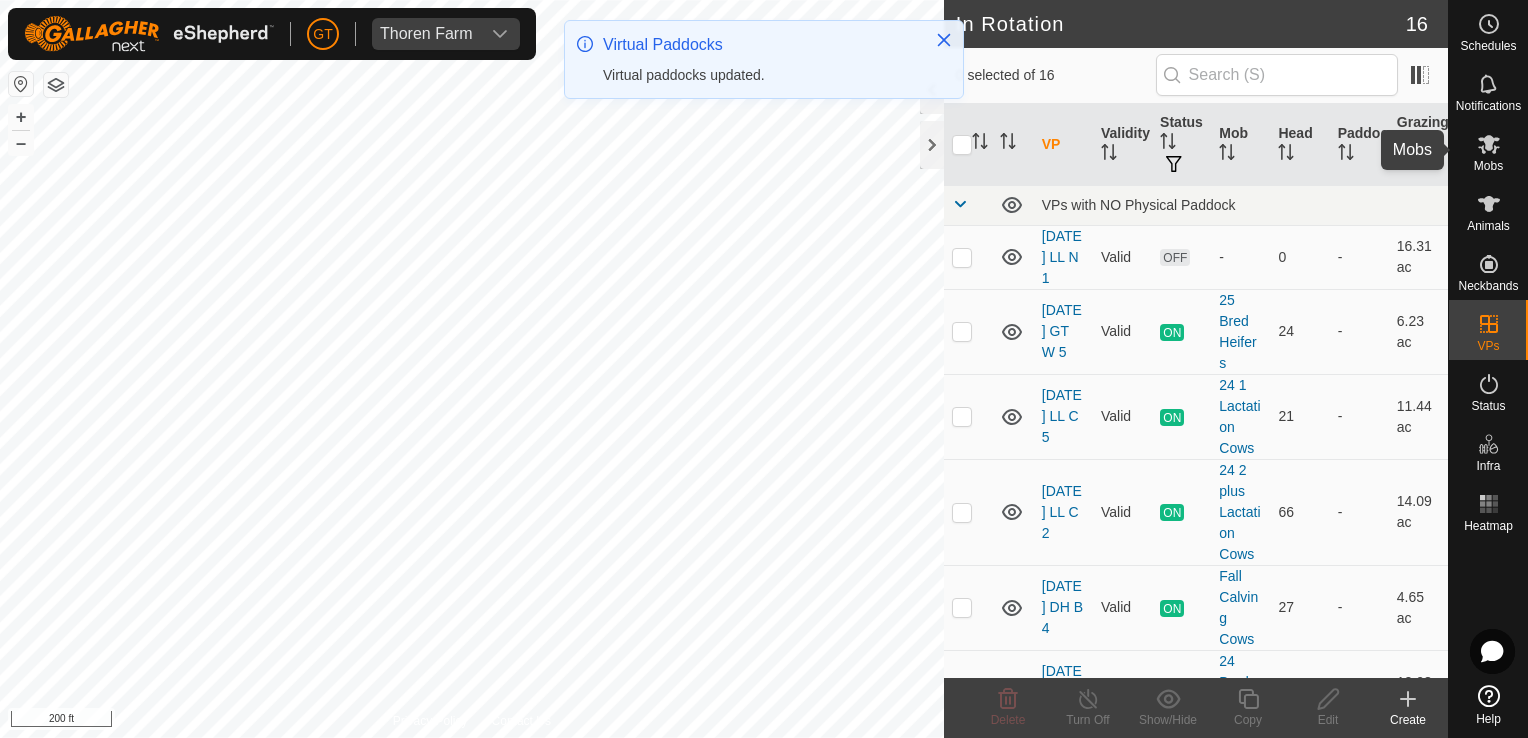 drag, startPoint x: 1475, startPoint y: 139, endPoint x: 1503, endPoint y: 117, distance: 35.608986 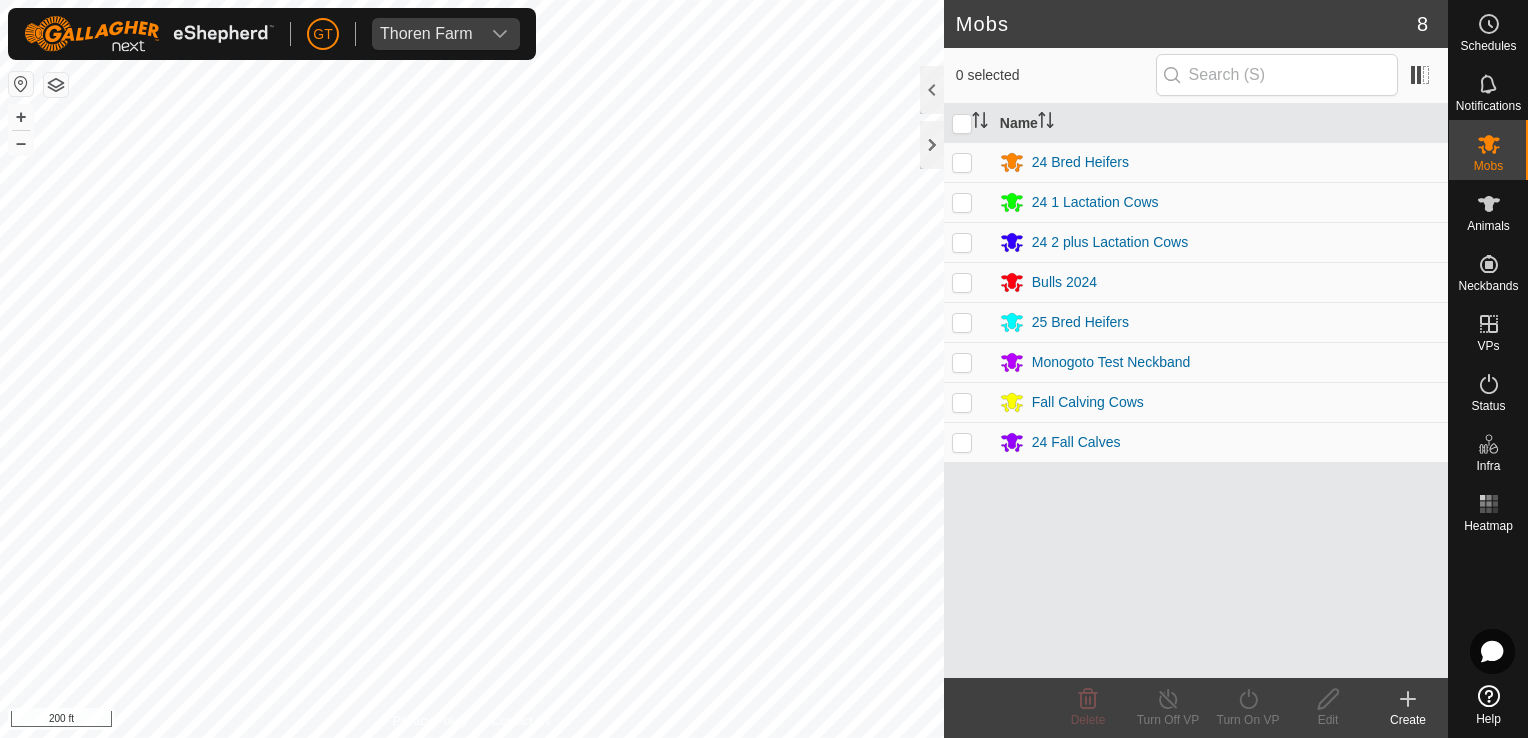 click at bounding box center (962, 242) 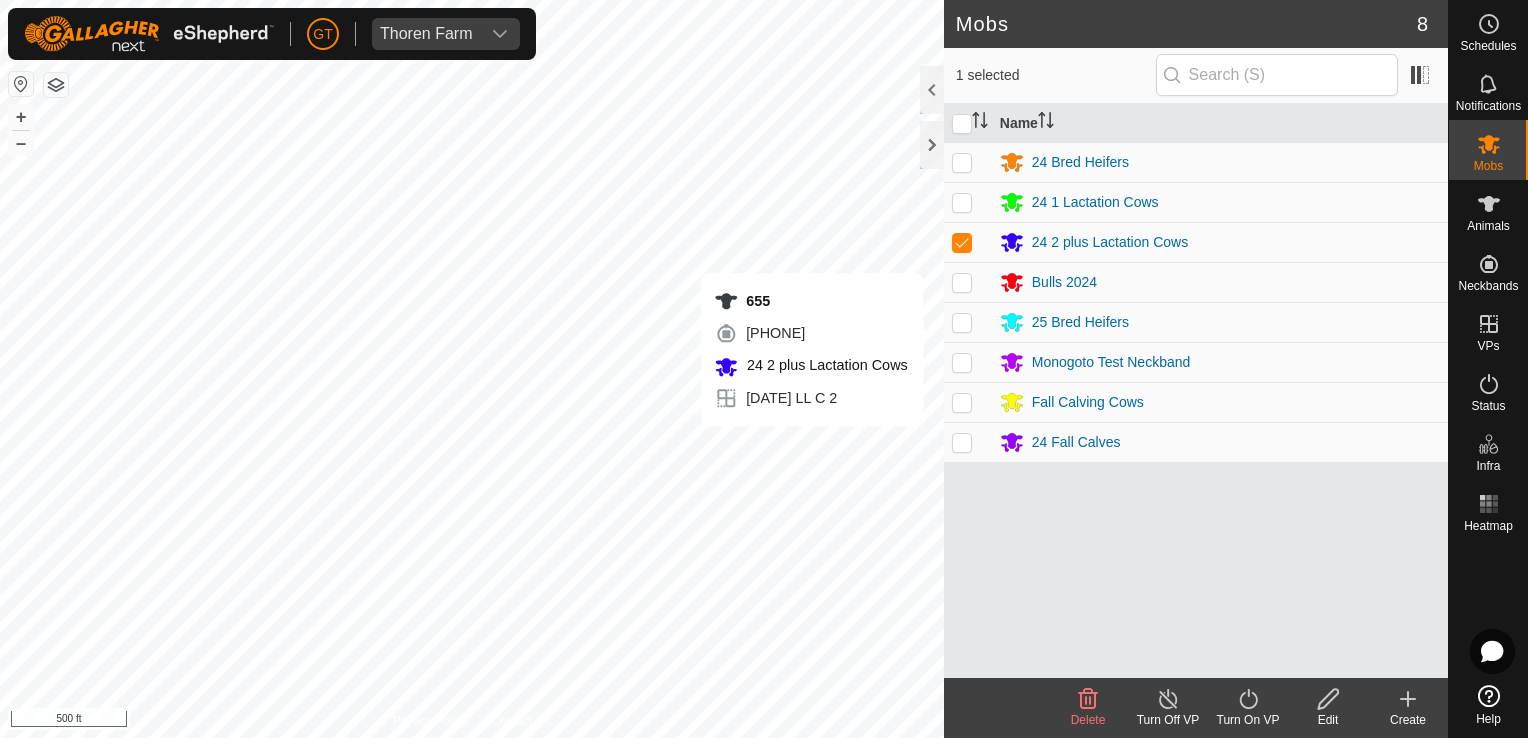 click 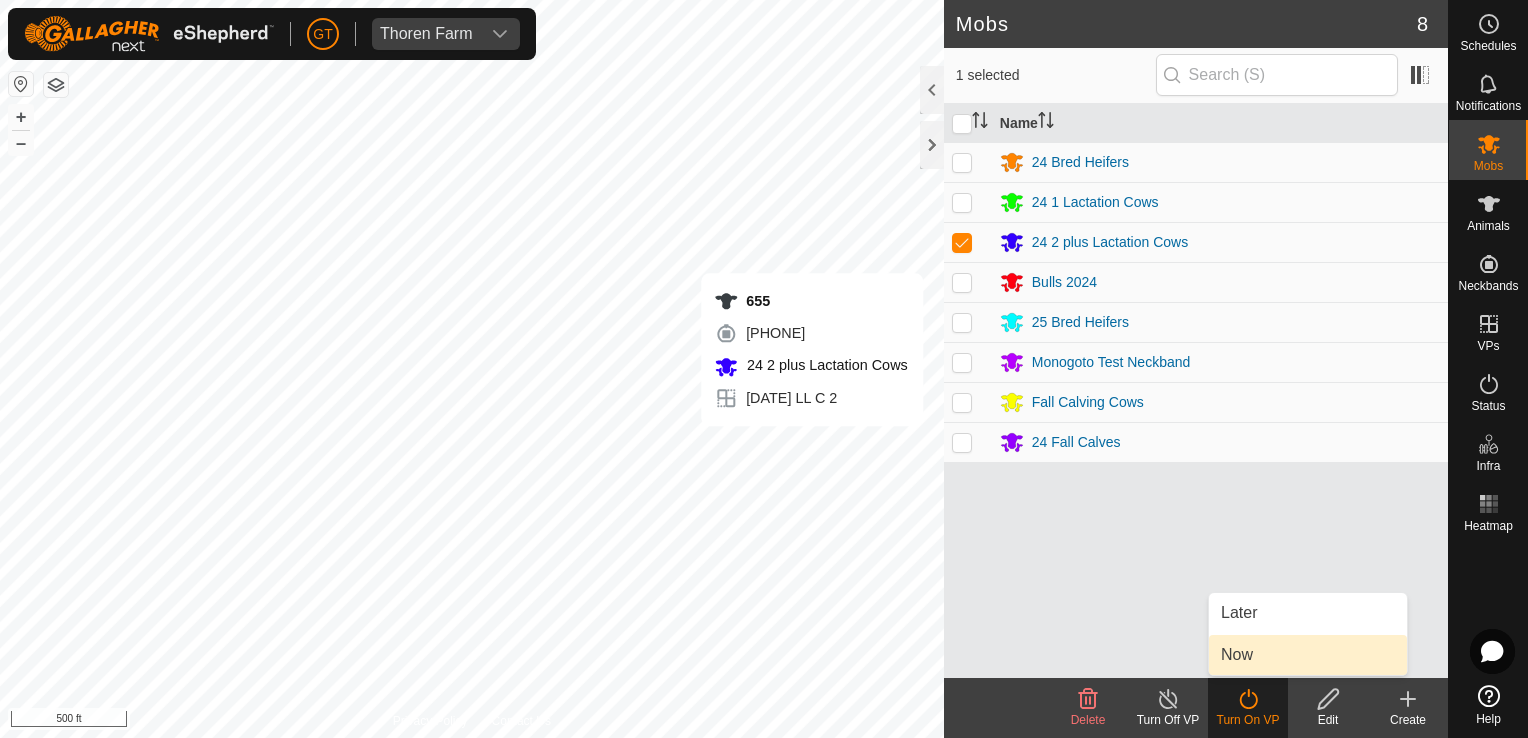 click on "Now" at bounding box center [1308, 655] 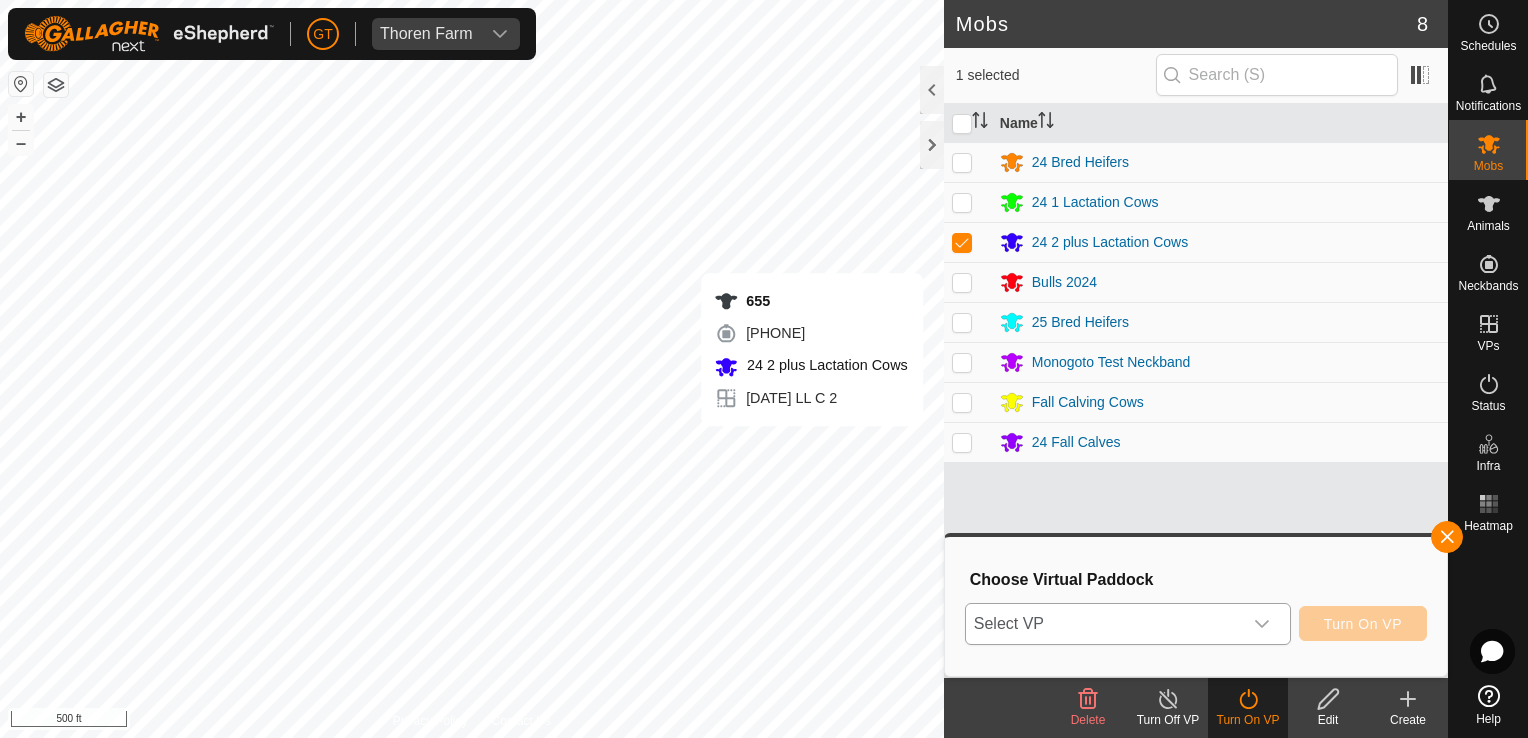 click 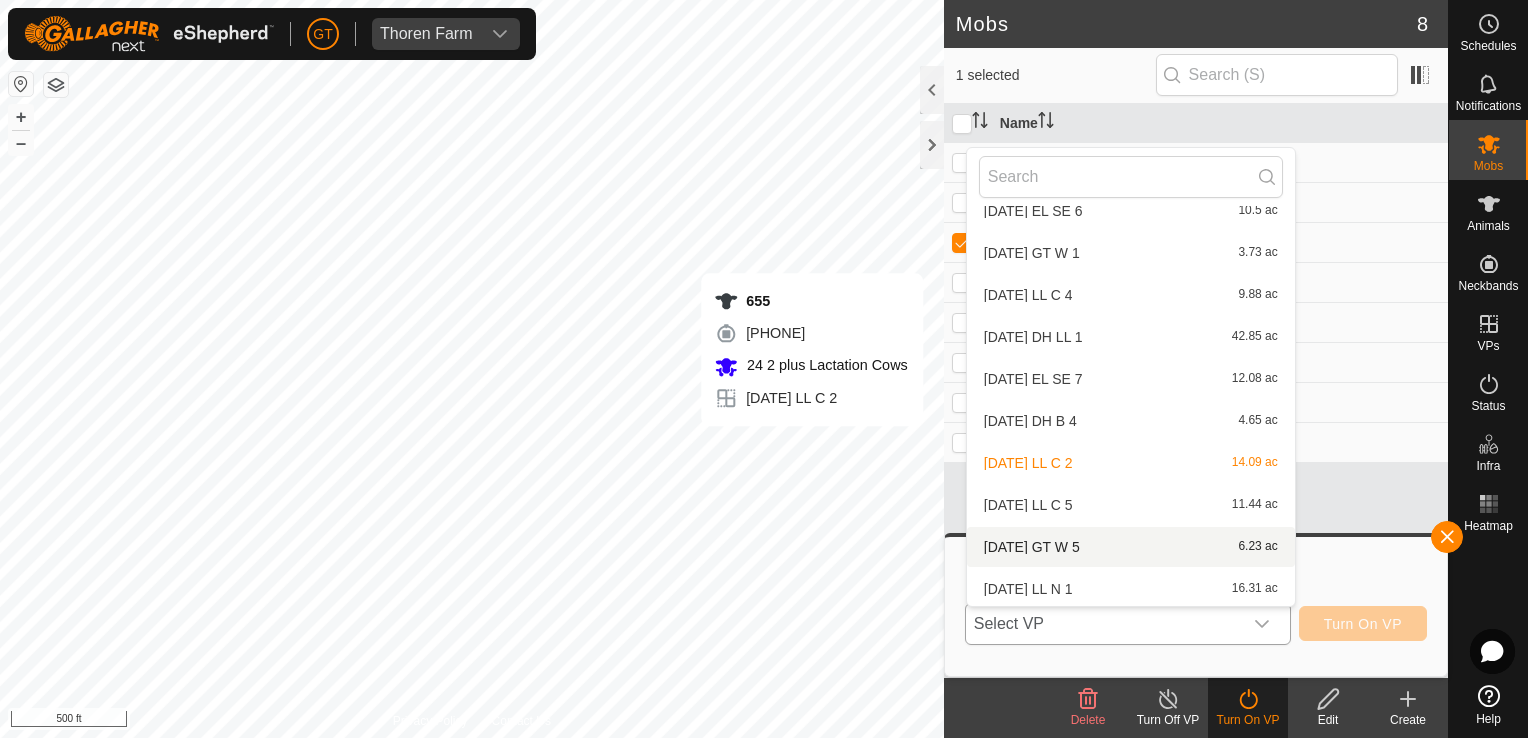 scroll, scrollTop: 316, scrollLeft: 0, axis: vertical 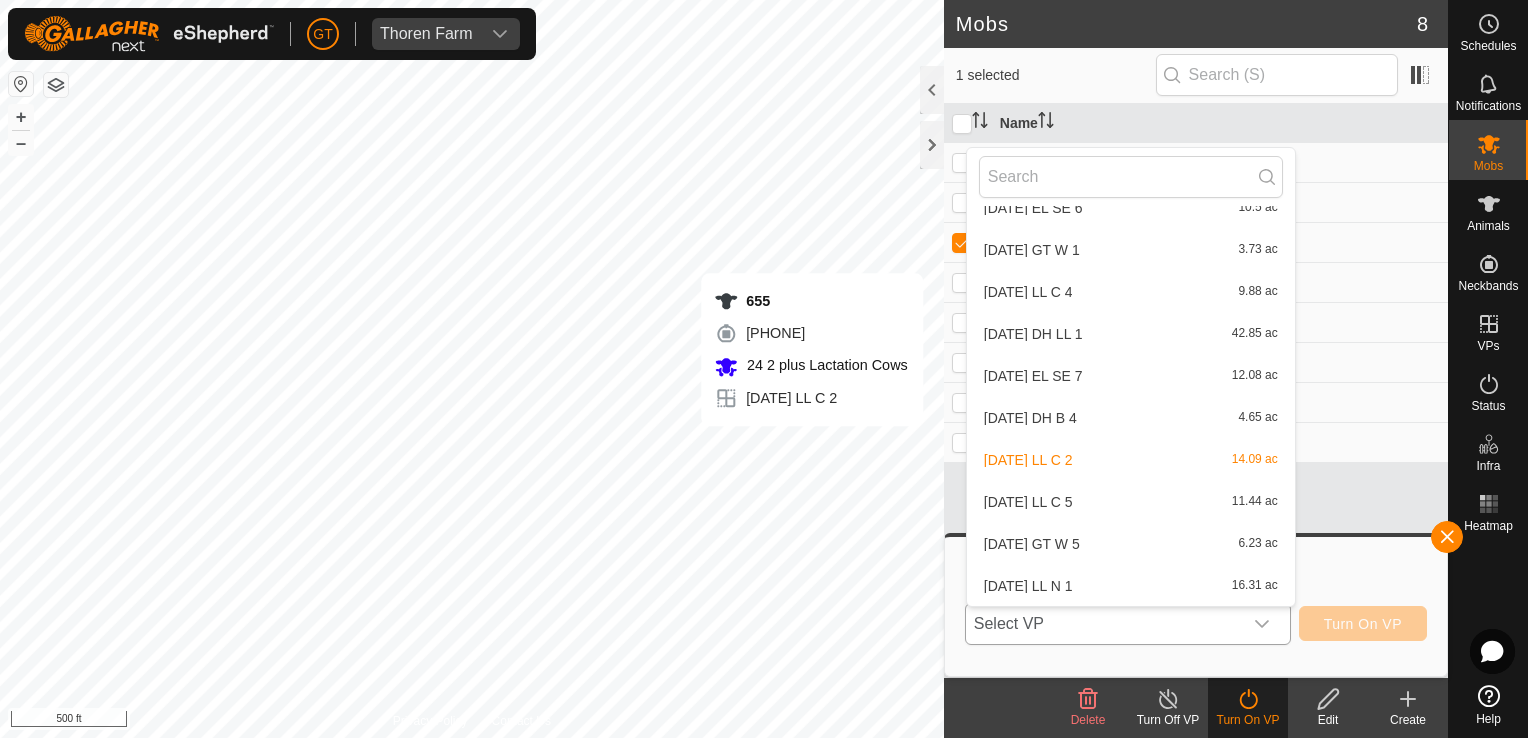 click on "[DATE]  LL  N 1  16.31 ac" at bounding box center (1131, 586) 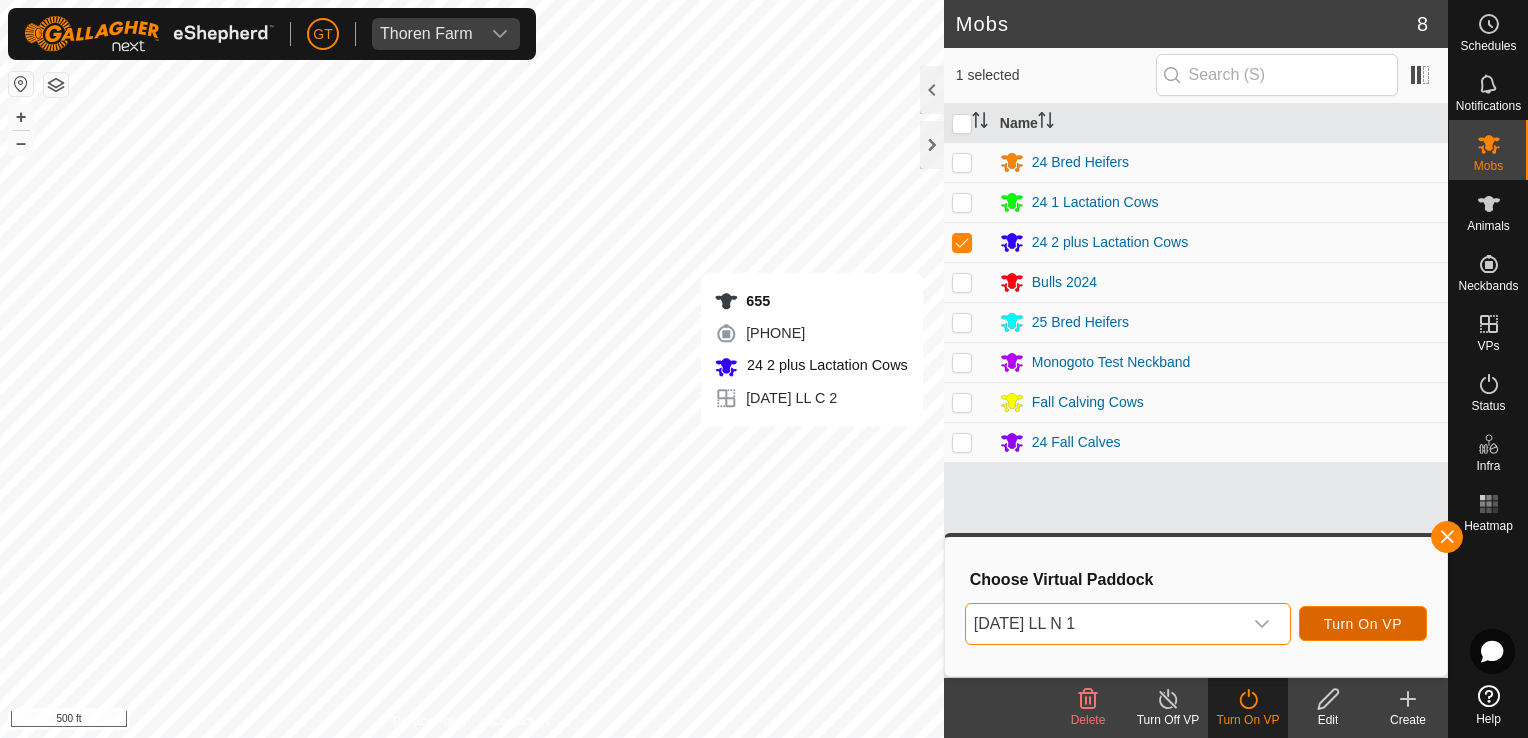 click on "Turn On VP" at bounding box center [1363, 624] 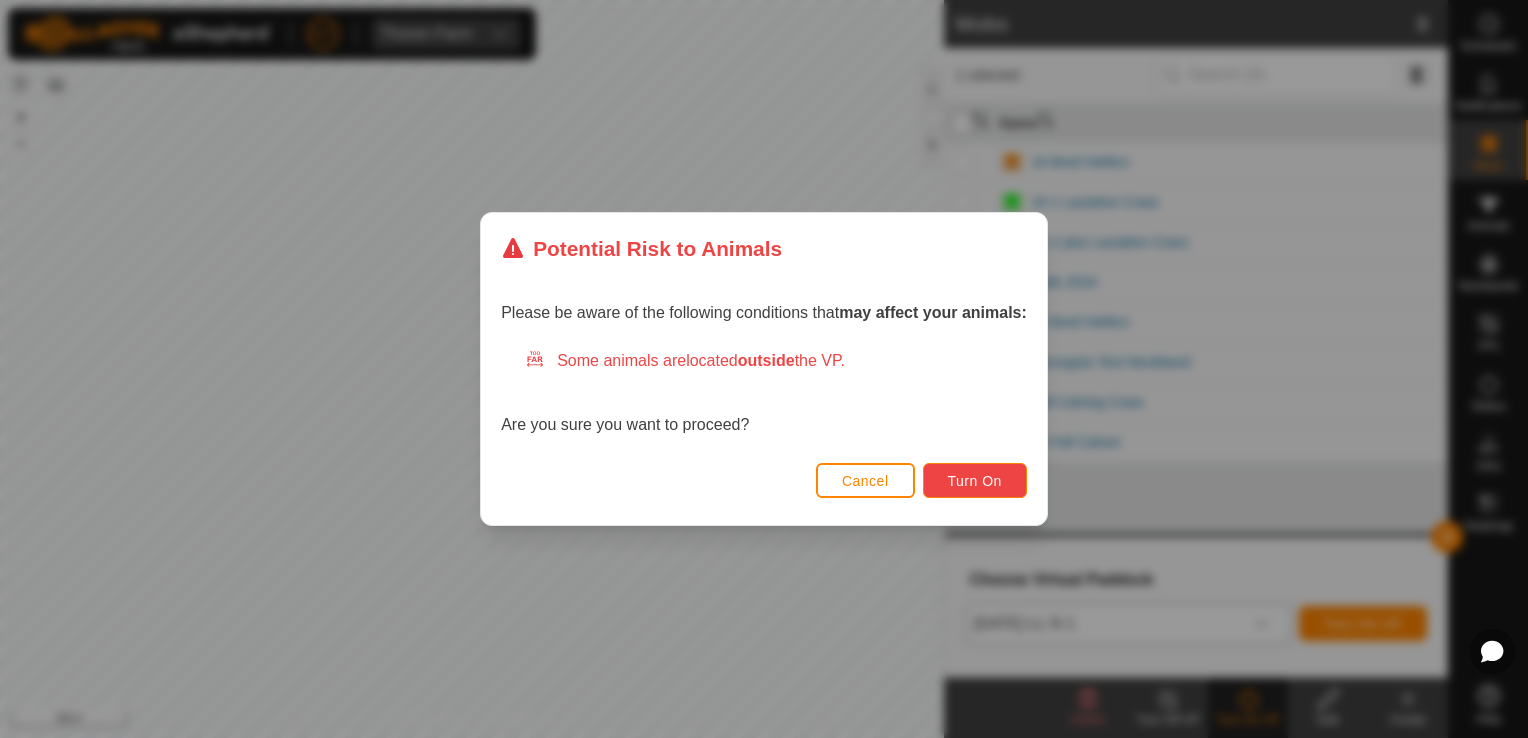 click on "Turn On" at bounding box center (975, 481) 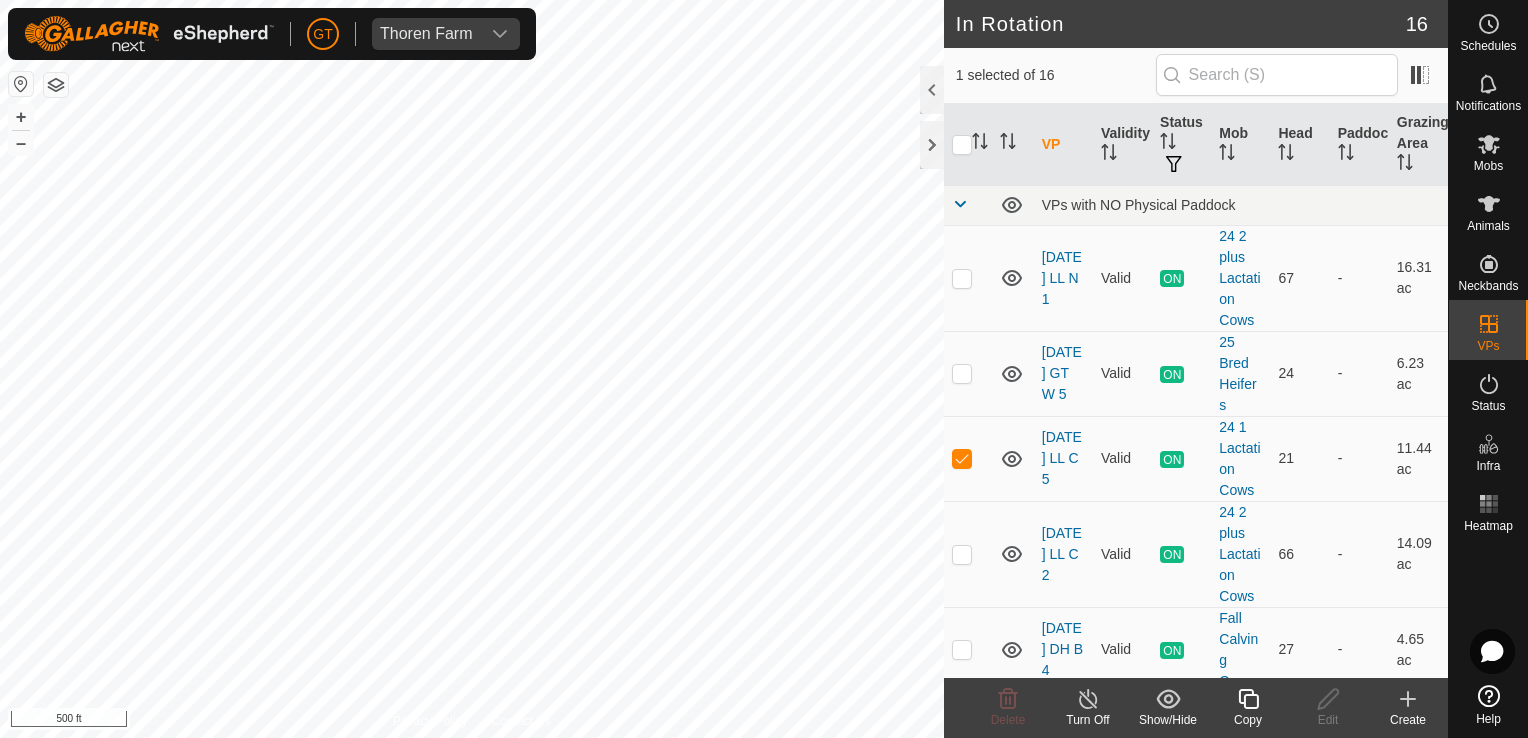 click 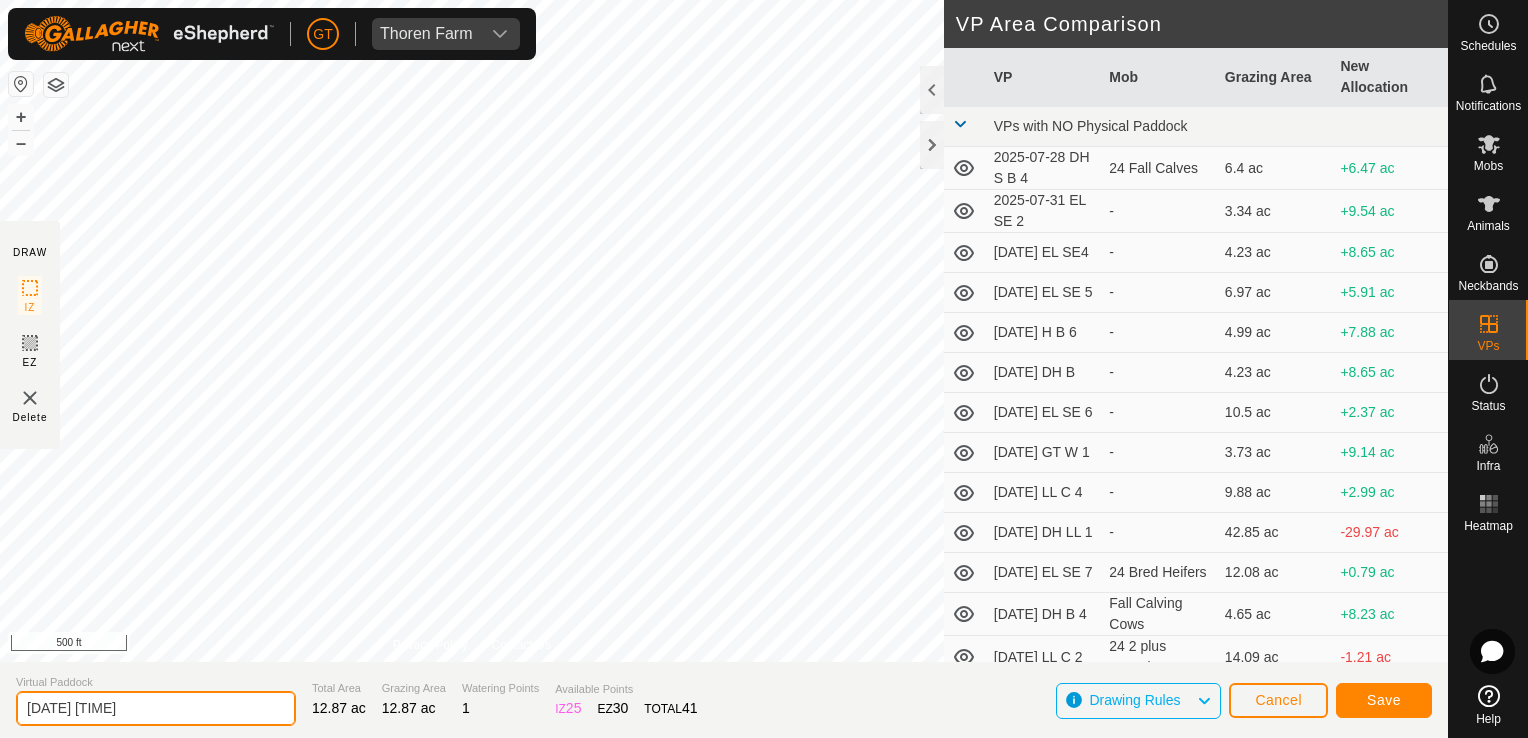 click on "[DATE] [TIME]" 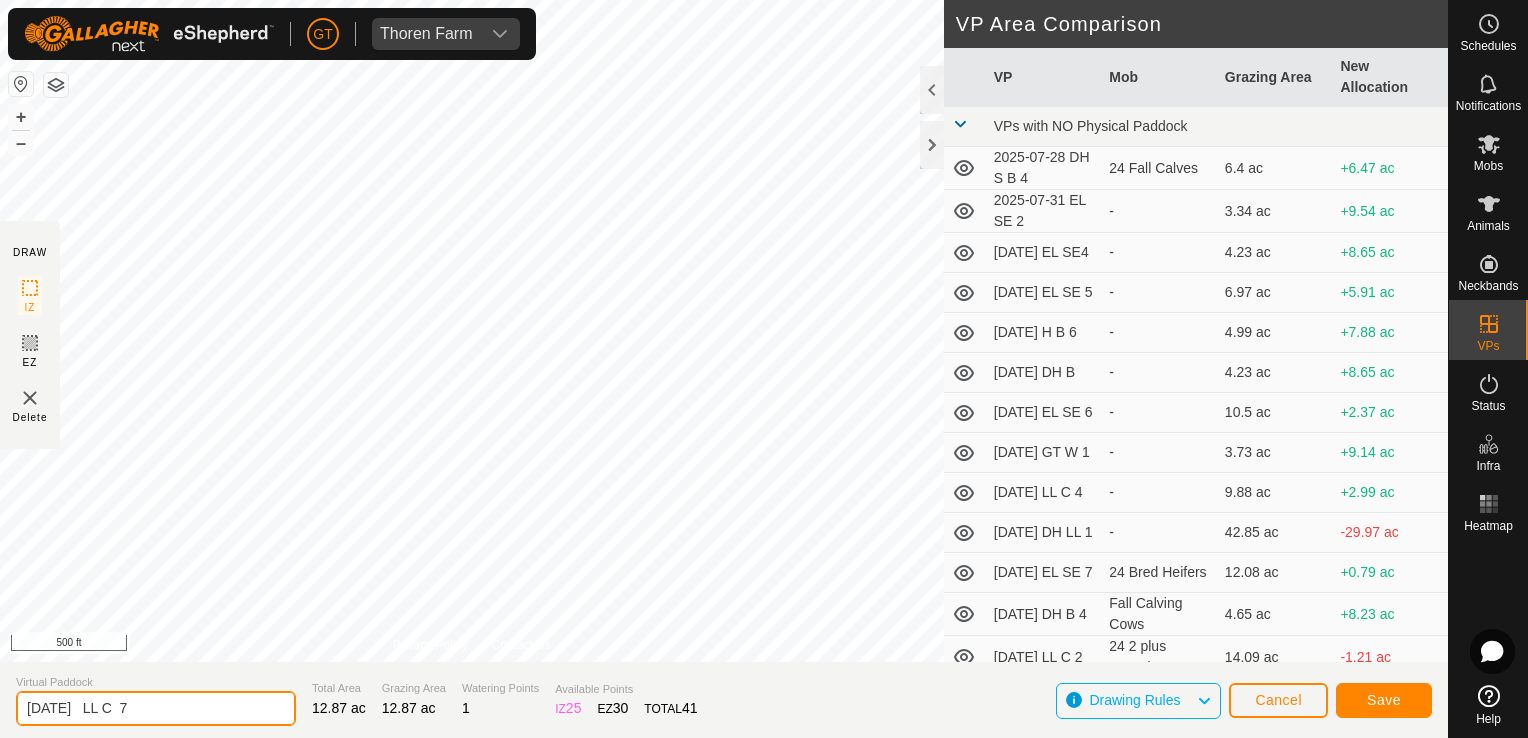 type on "[DATE]   LL C  7" 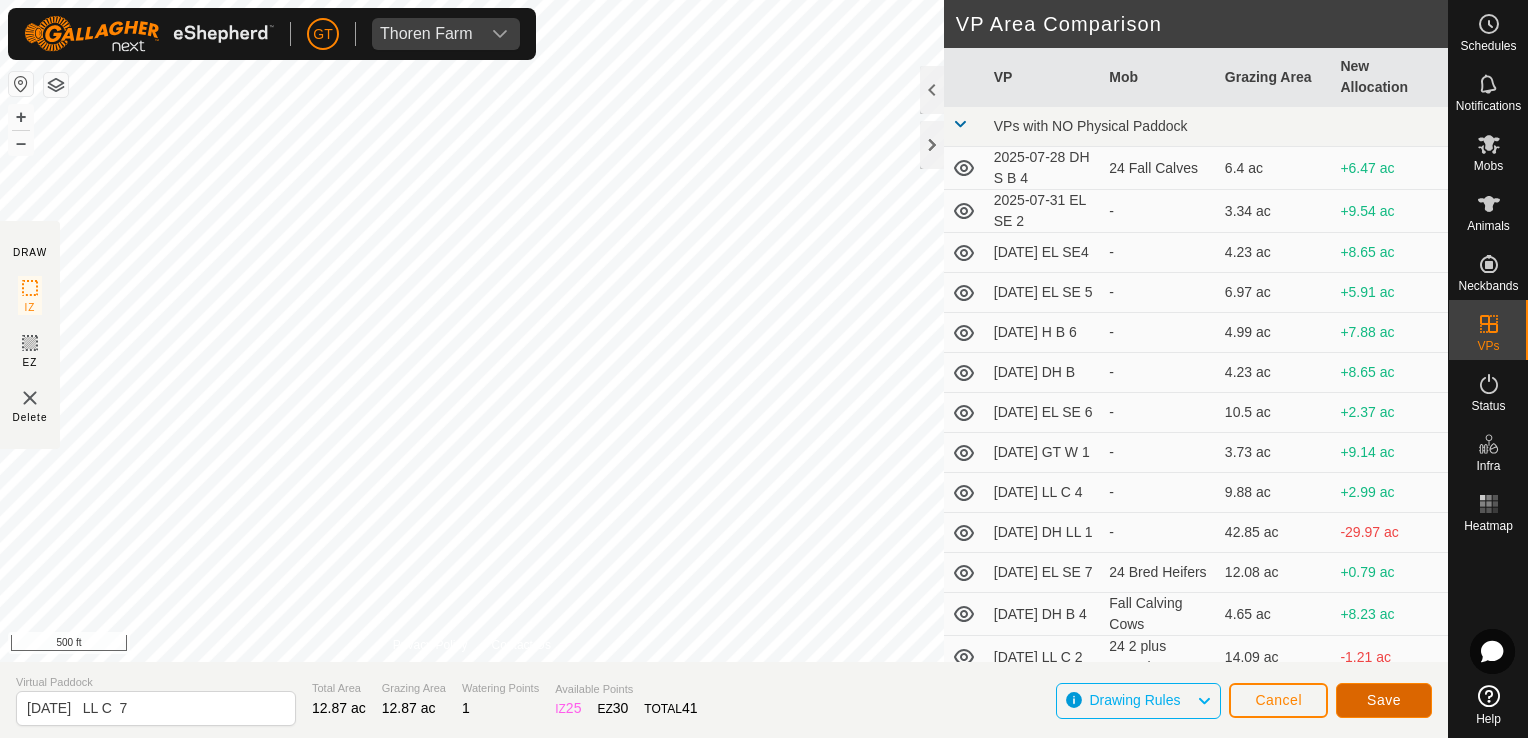 click on "Save" 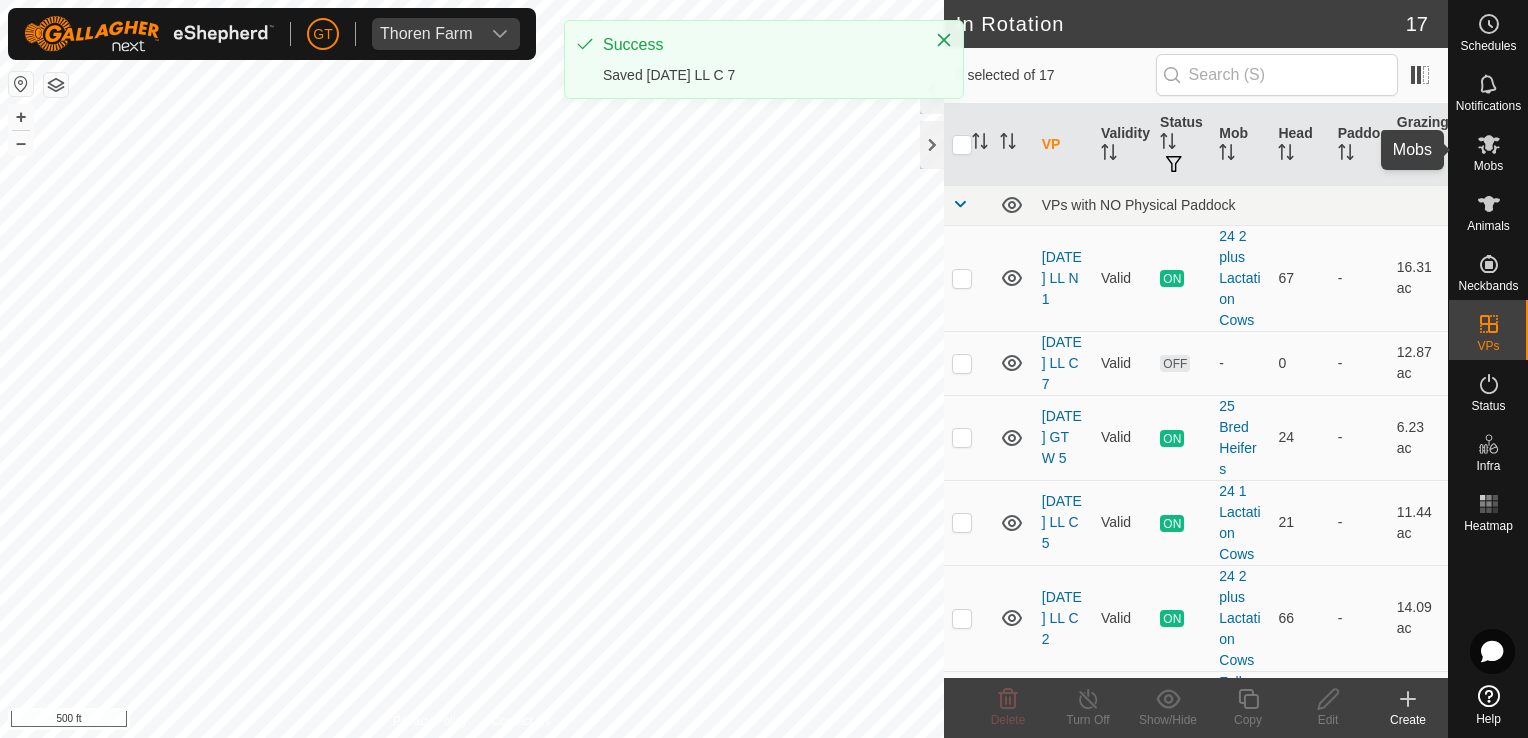 click 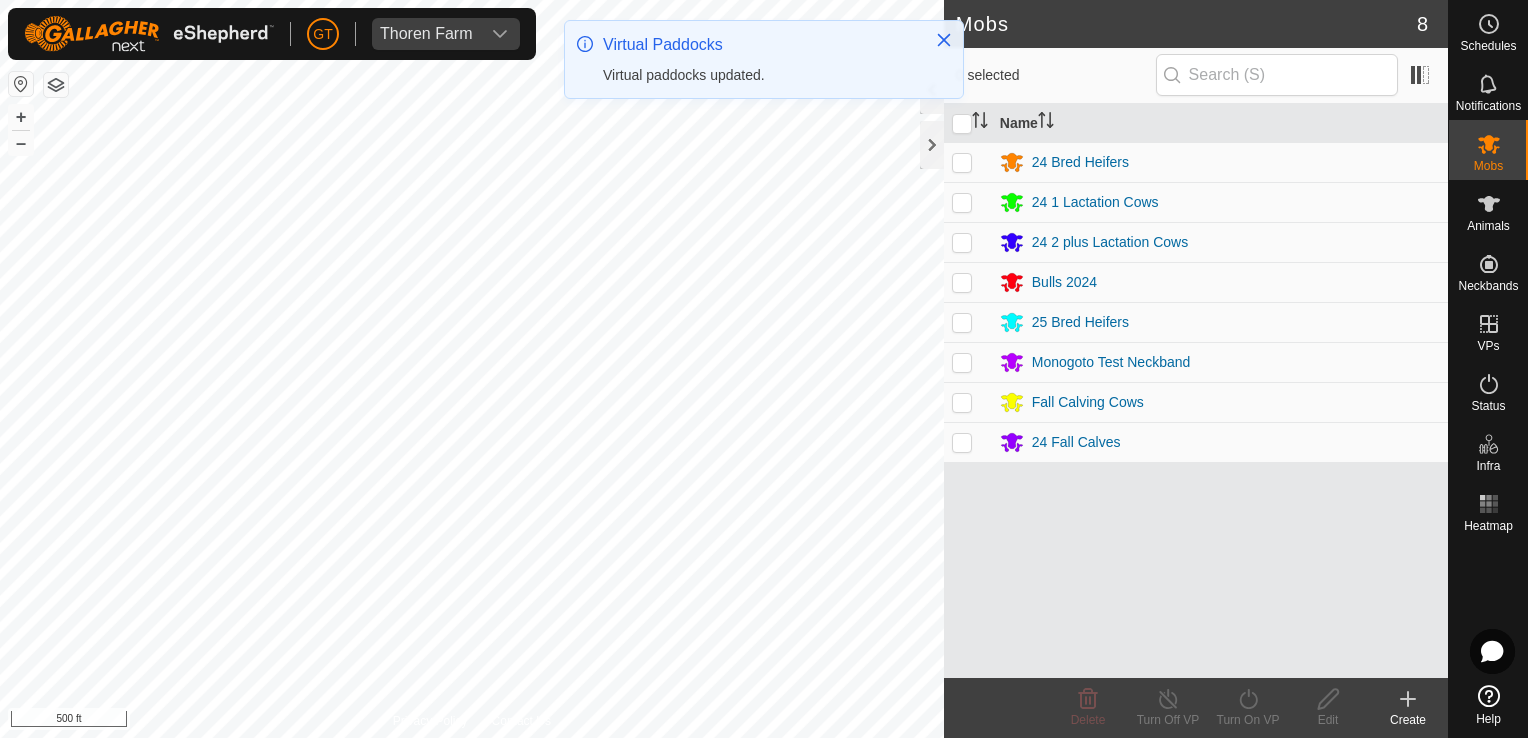 click at bounding box center (962, 202) 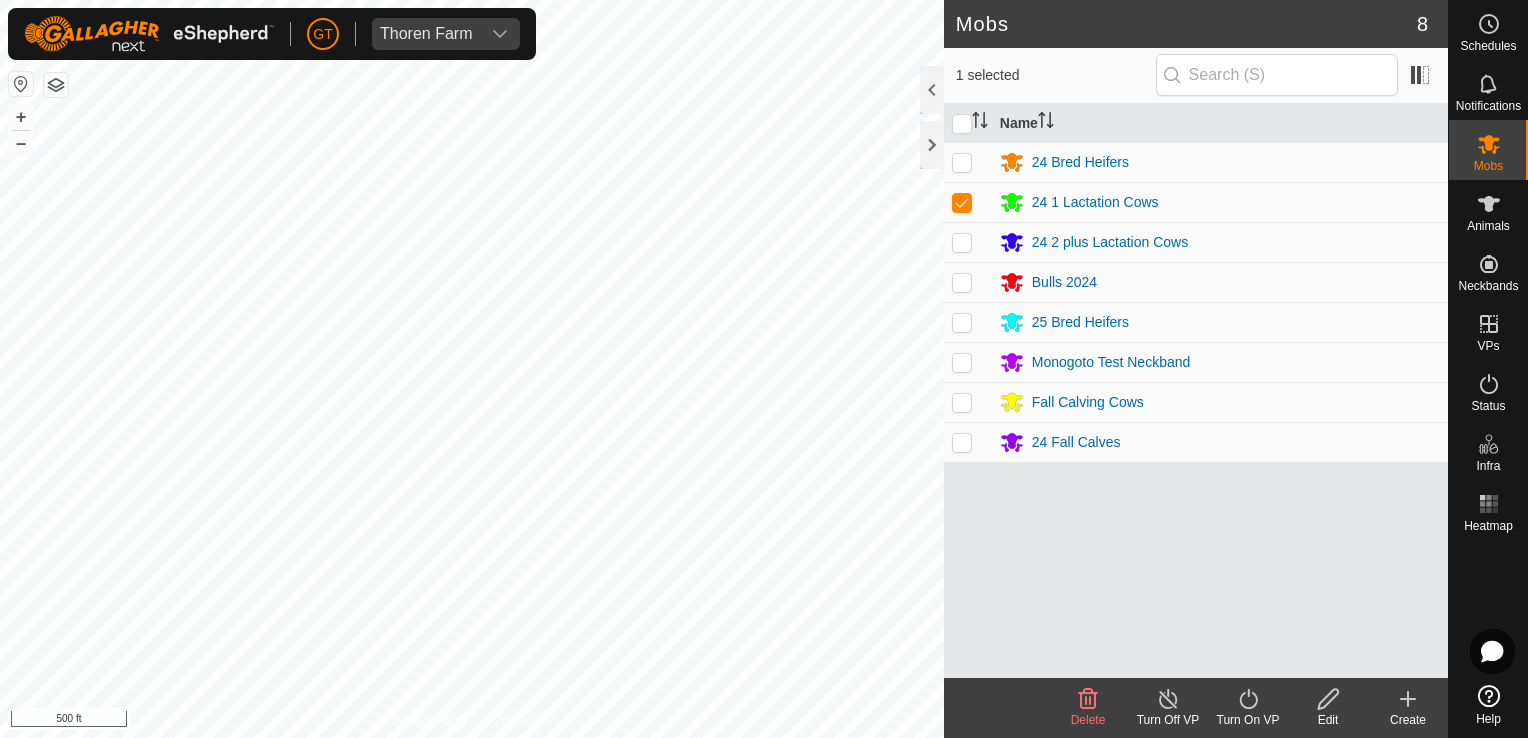 click 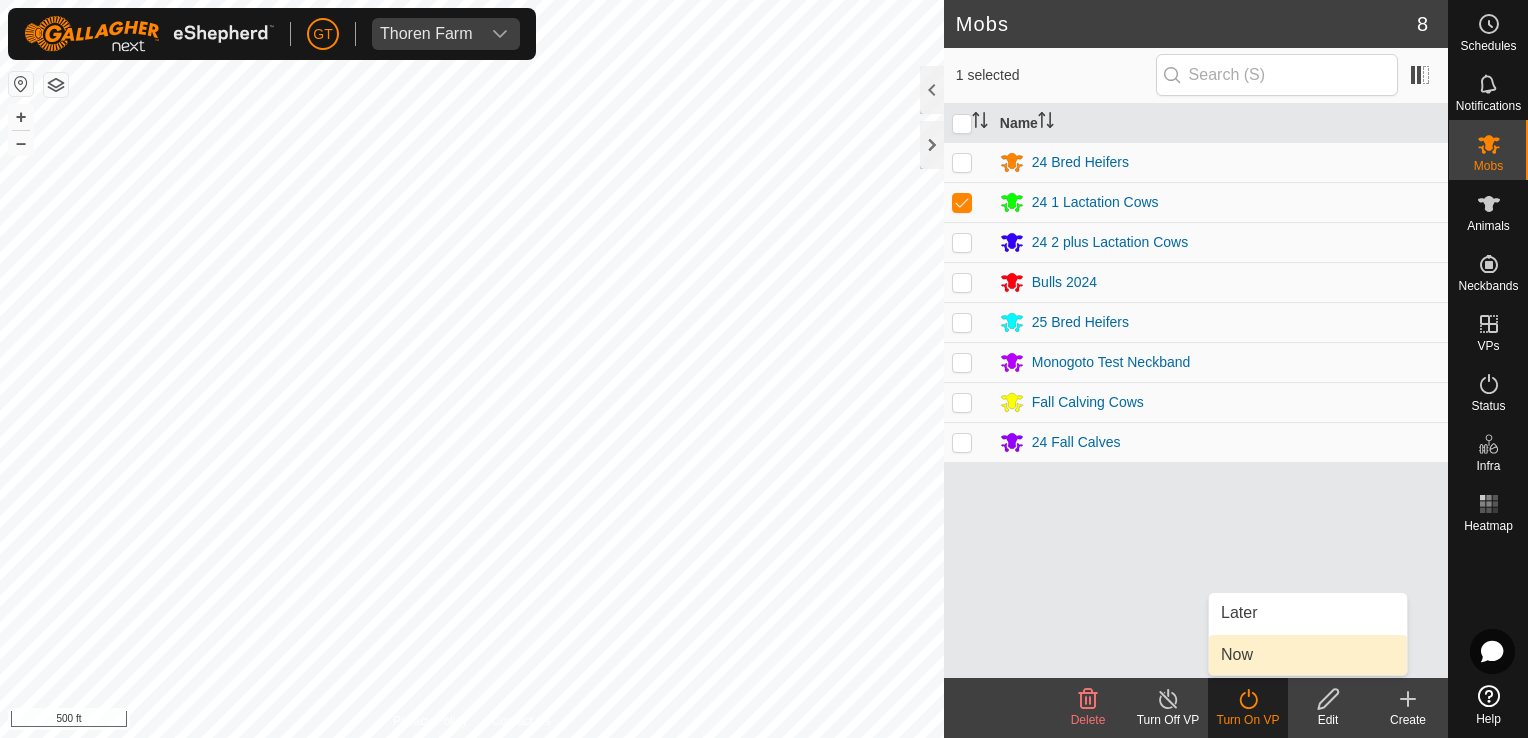 click on "Now" at bounding box center [1308, 655] 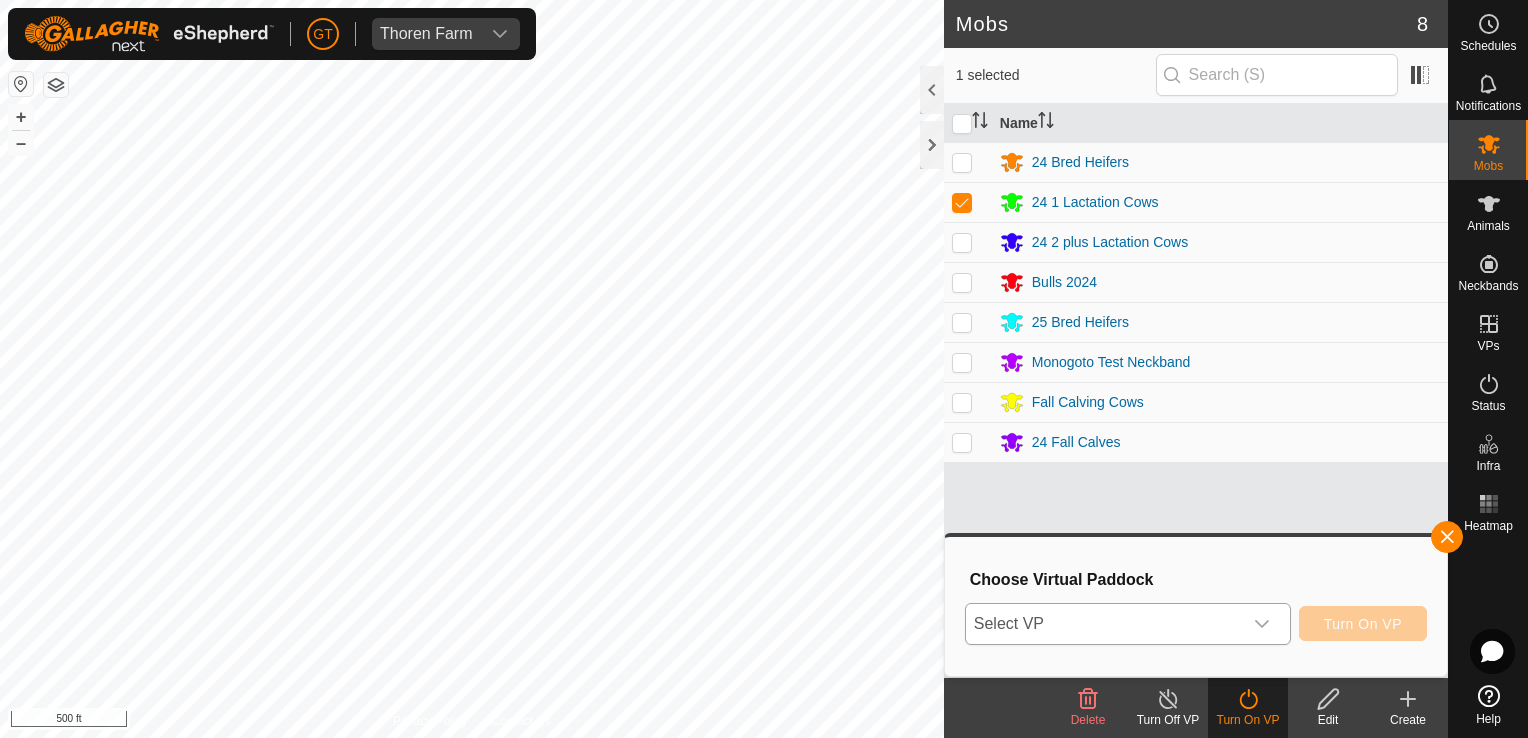 click 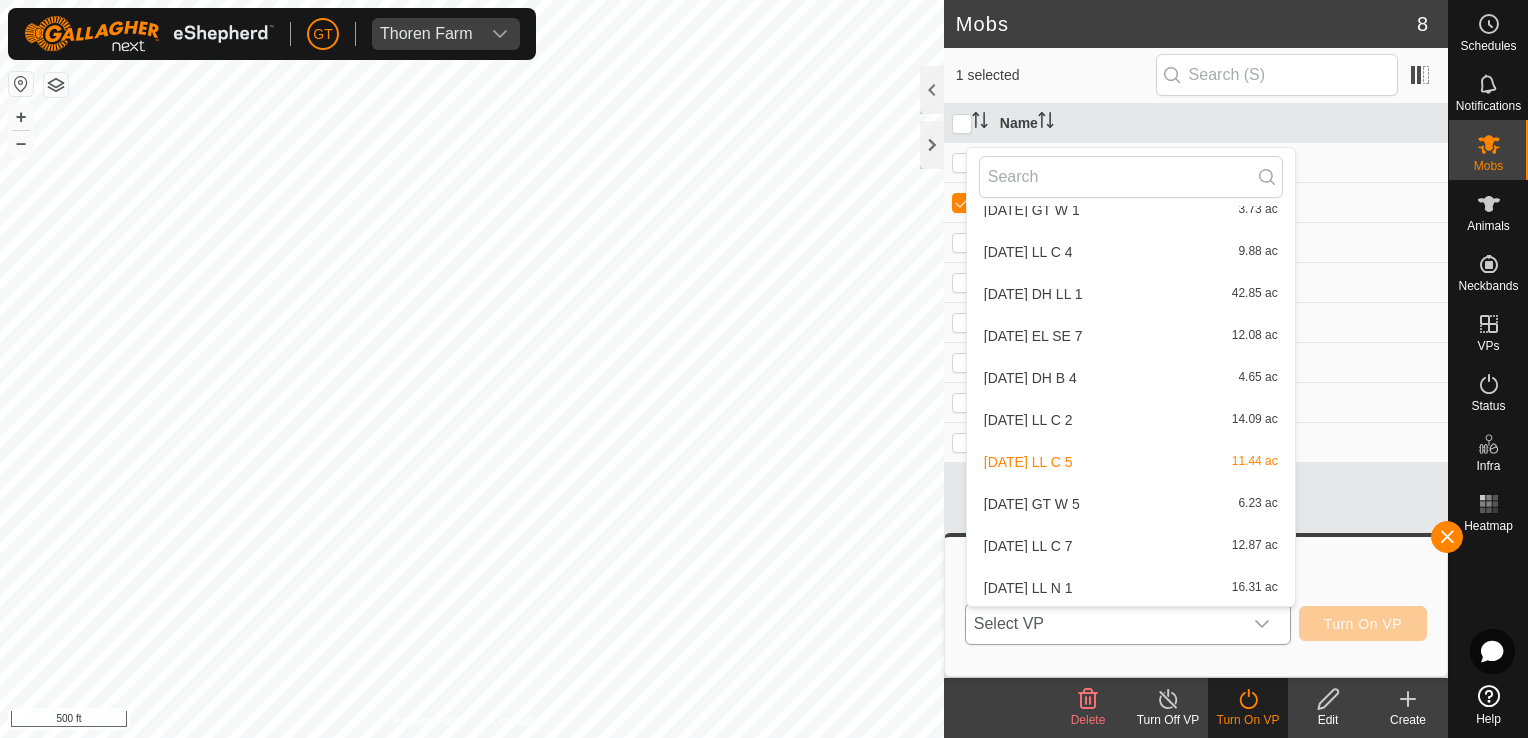 scroll, scrollTop: 358, scrollLeft: 0, axis: vertical 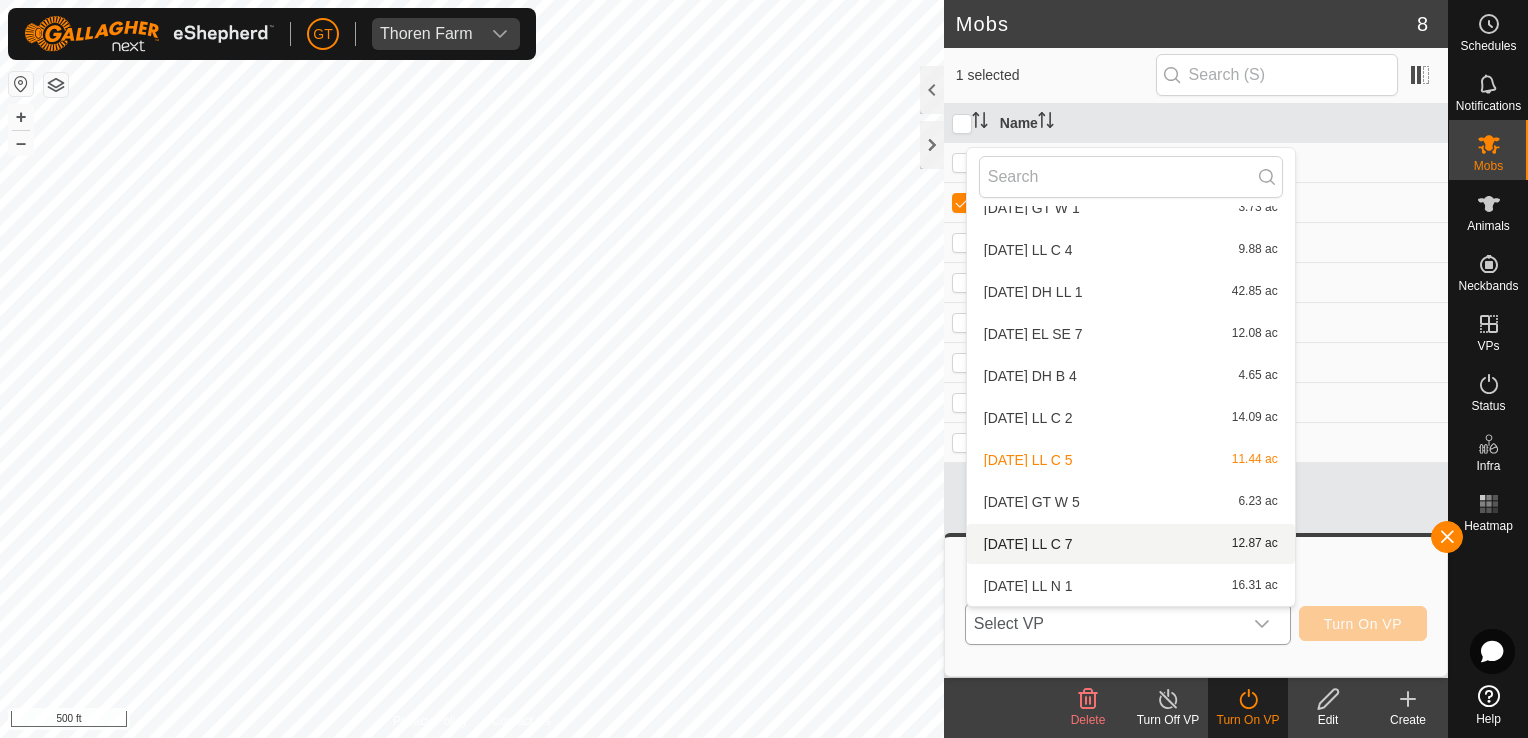 click on "[DATE]   LL C  7  12.87 ac" at bounding box center [1131, 544] 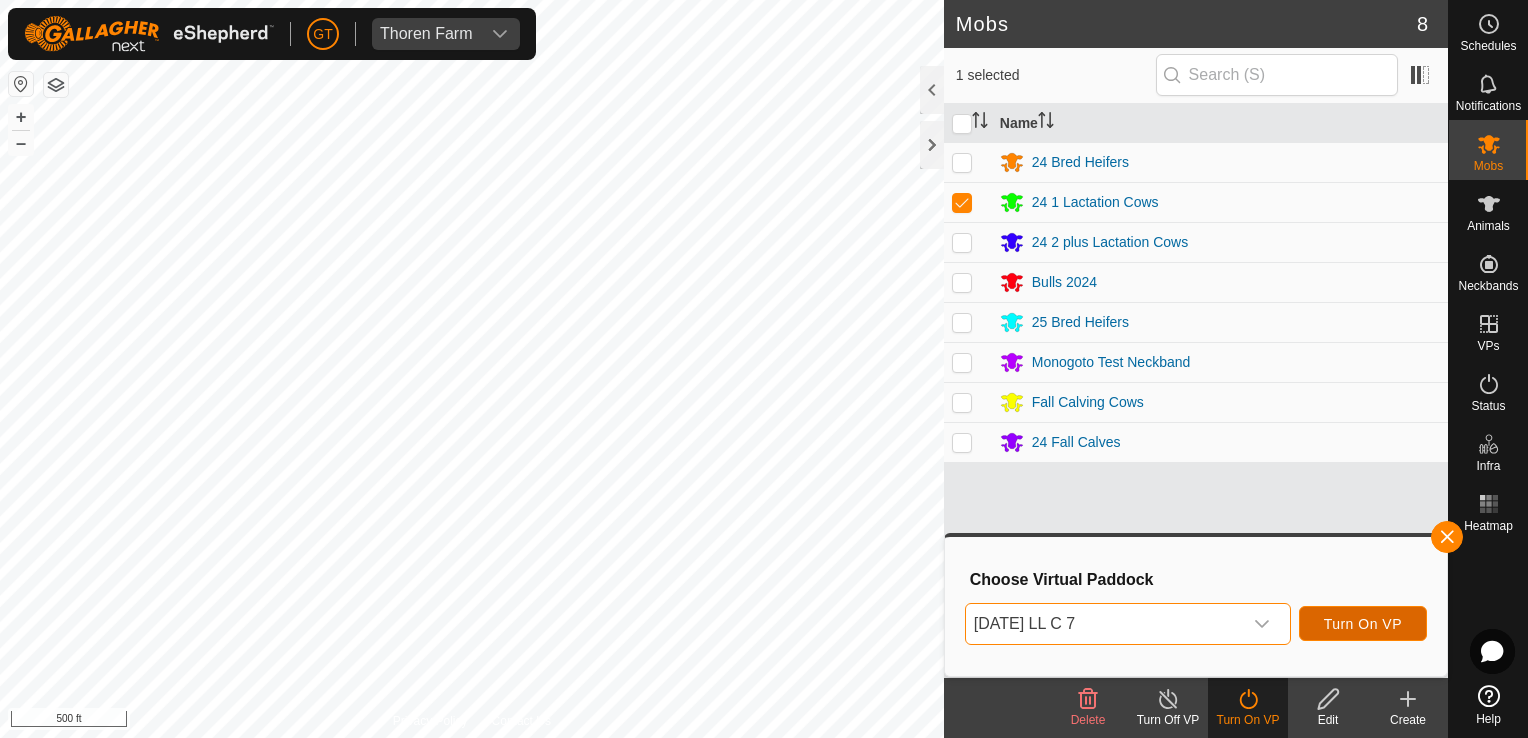 click on "Turn On VP" at bounding box center [1363, 624] 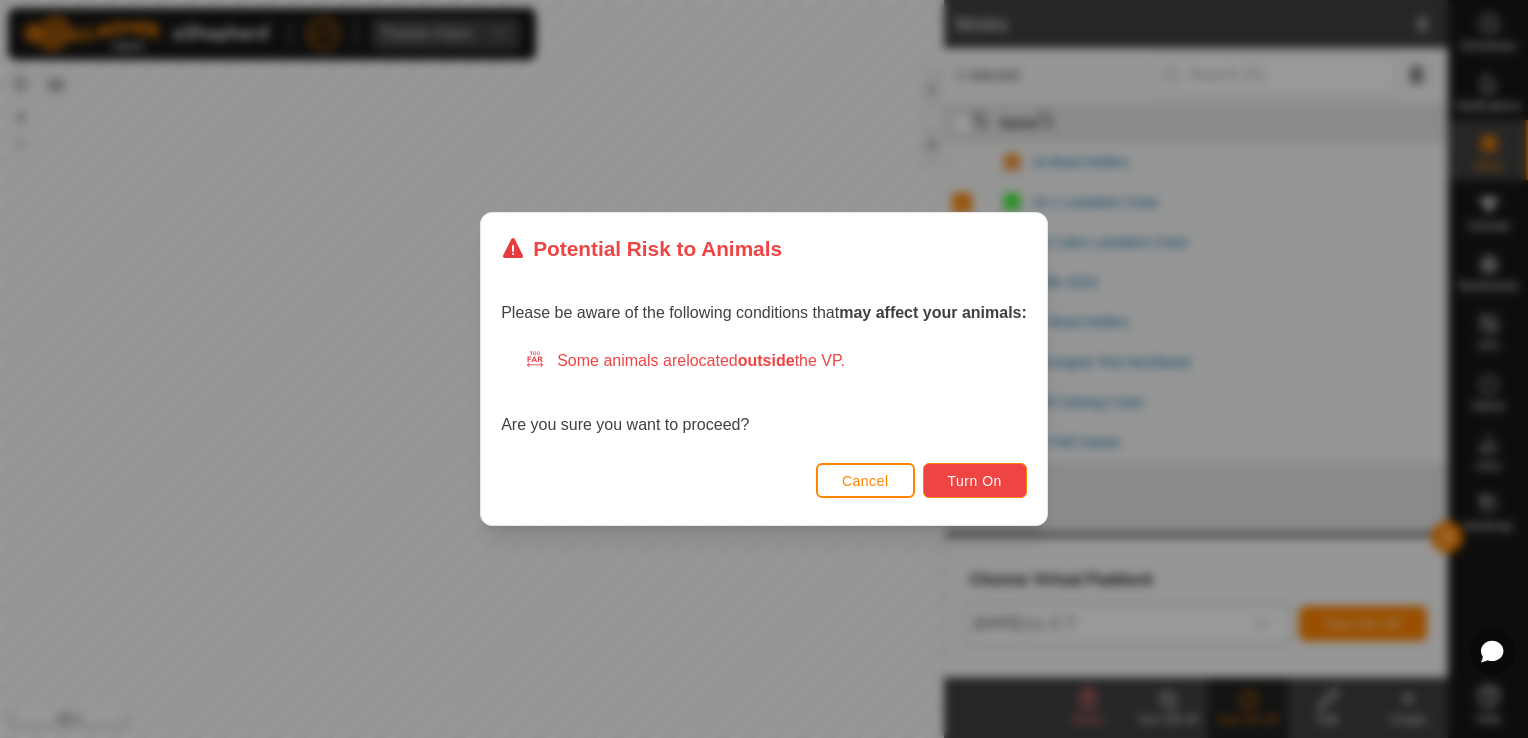 click on "Turn On" at bounding box center [975, 480] 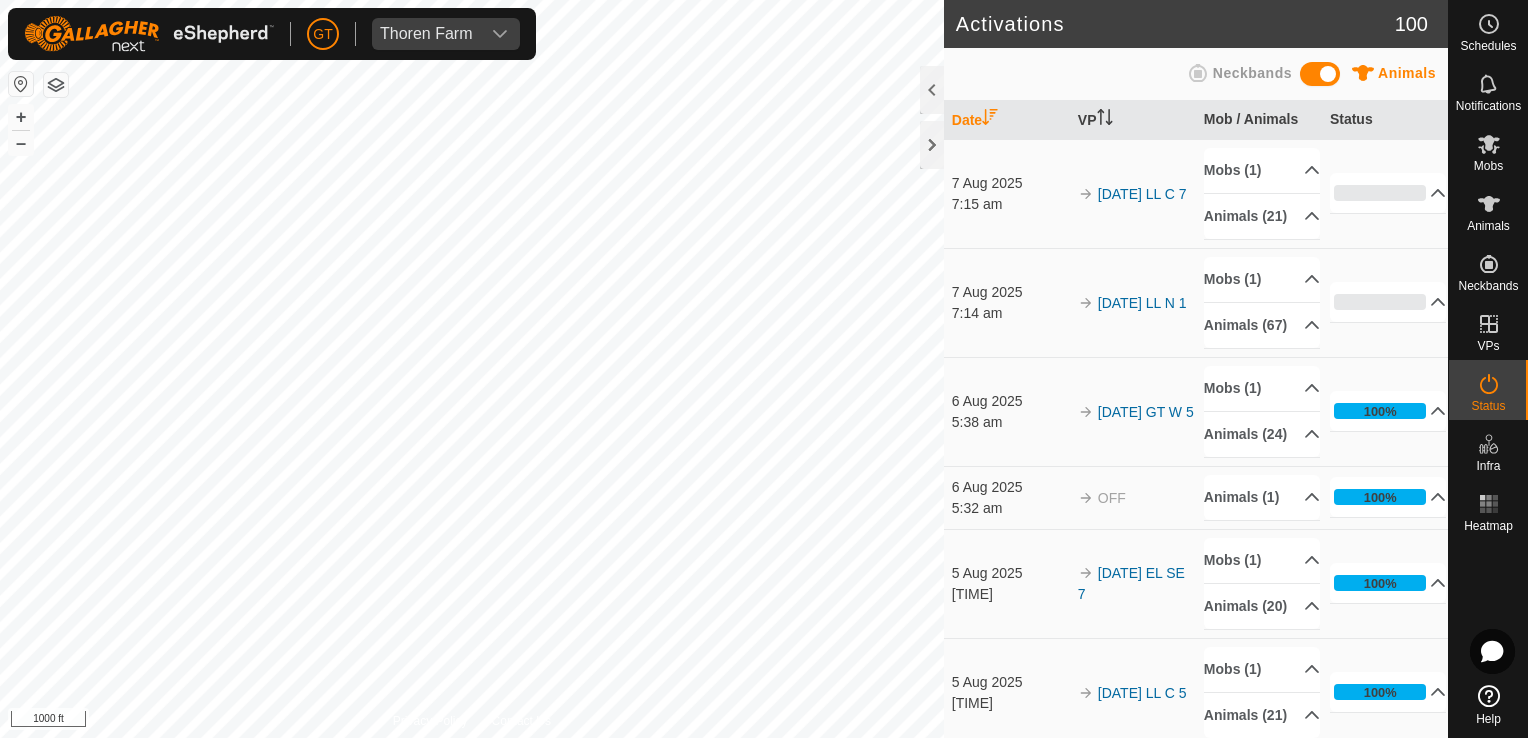 click on "GT Thoren Farm Schedules Notifications Mobs Animals Neckbands VPs Status Infra Heatmap Help Activations 100 Animals Neckbands   Date   VP   Mob / Animals   Status  7 Aug [DATE] [TIME] 2025-08-07   LL C  7 Mobs (1)  24 1 Lactation Cows  Animals (21)  696   557Male   695   685   697   679   678   689   687   676   682   680   692   688   693   683   691   686   677   694   681  0% In Progress Pending  21  Sent   0  Completed Confirmed   0  Overridden  0  Cancelled   0  7 Aug [DATE] [TIME] 2025-08-07   LL  N 1 Mobs (1)  24 2 plus Lactation Cows  Animals (67)  655   658   612   659   566   625   502   698   618   638   649   647   467   631   665   651   628   0438   616   624   521   652   572   561   613   599  0% In Progress Pending  67  Sent   0  Completed  0" 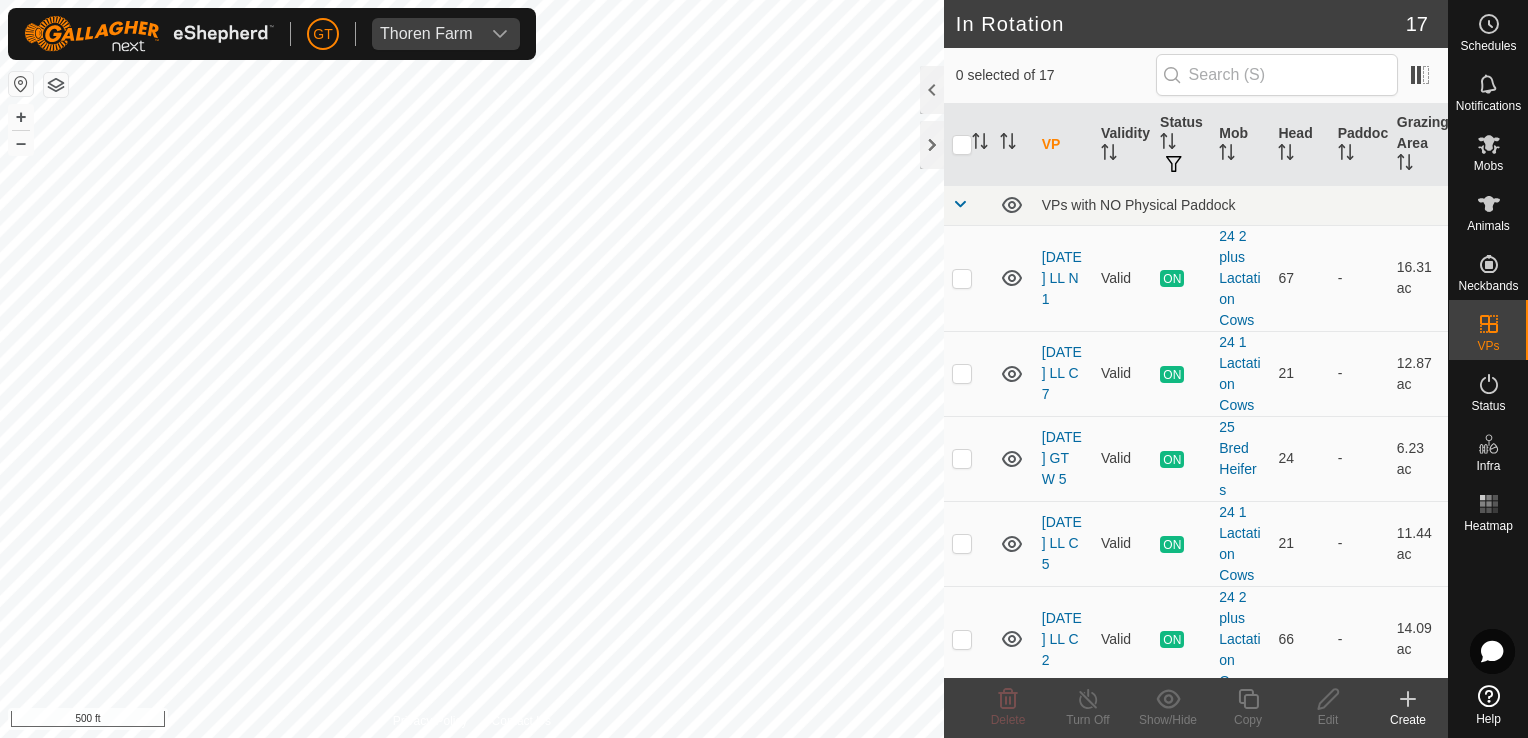 checkbox on "true" 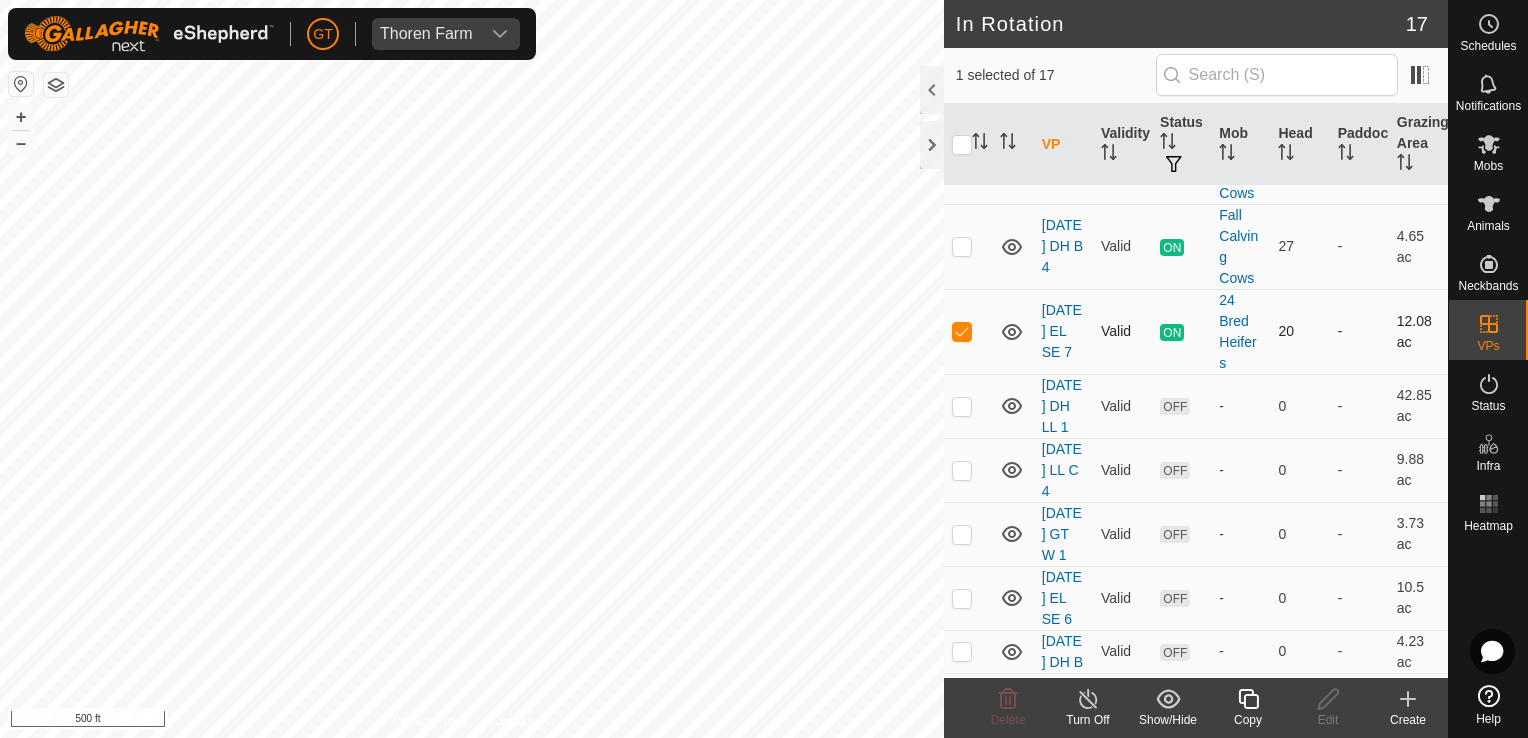 scroll, scrollTop: 500, scrollLeft: 0, axis: vertical 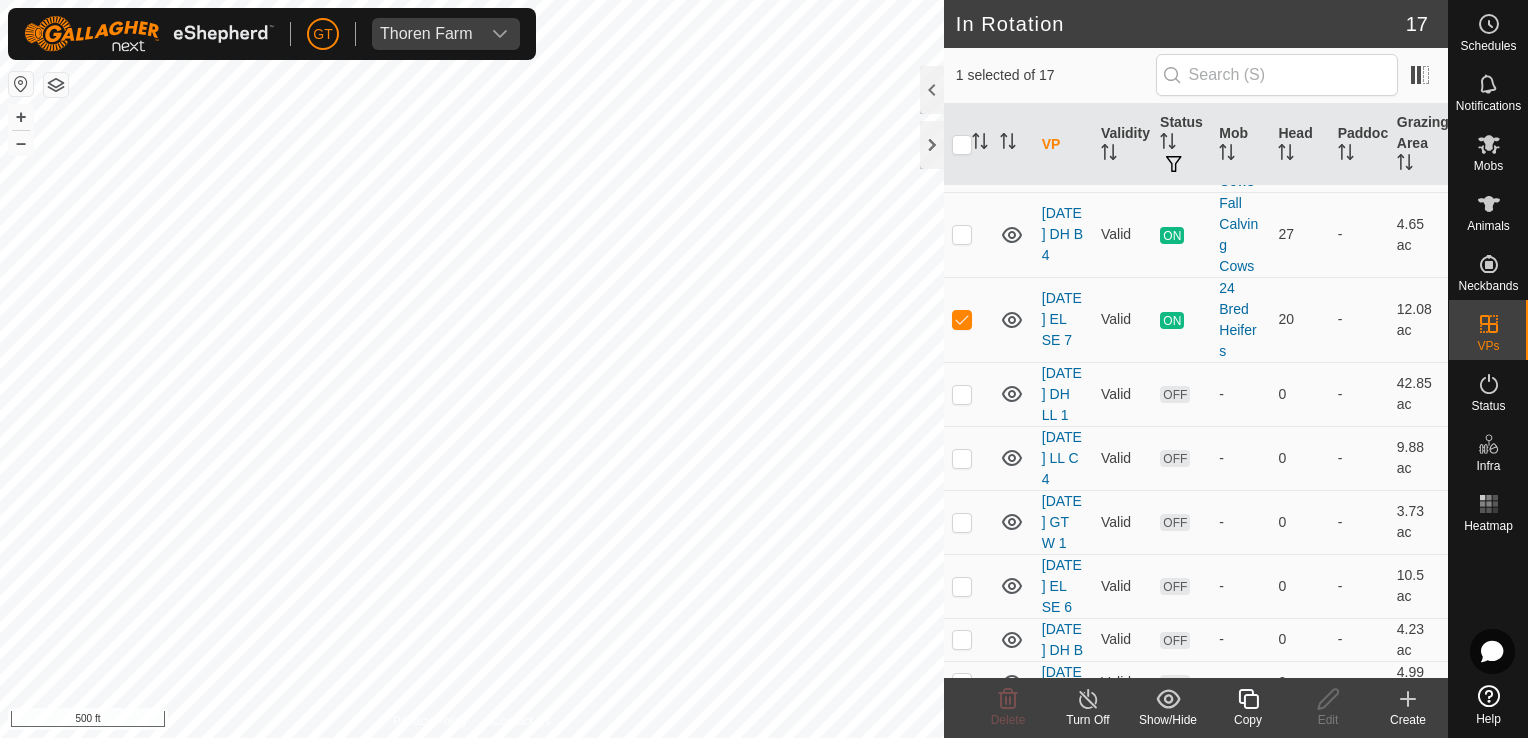 click 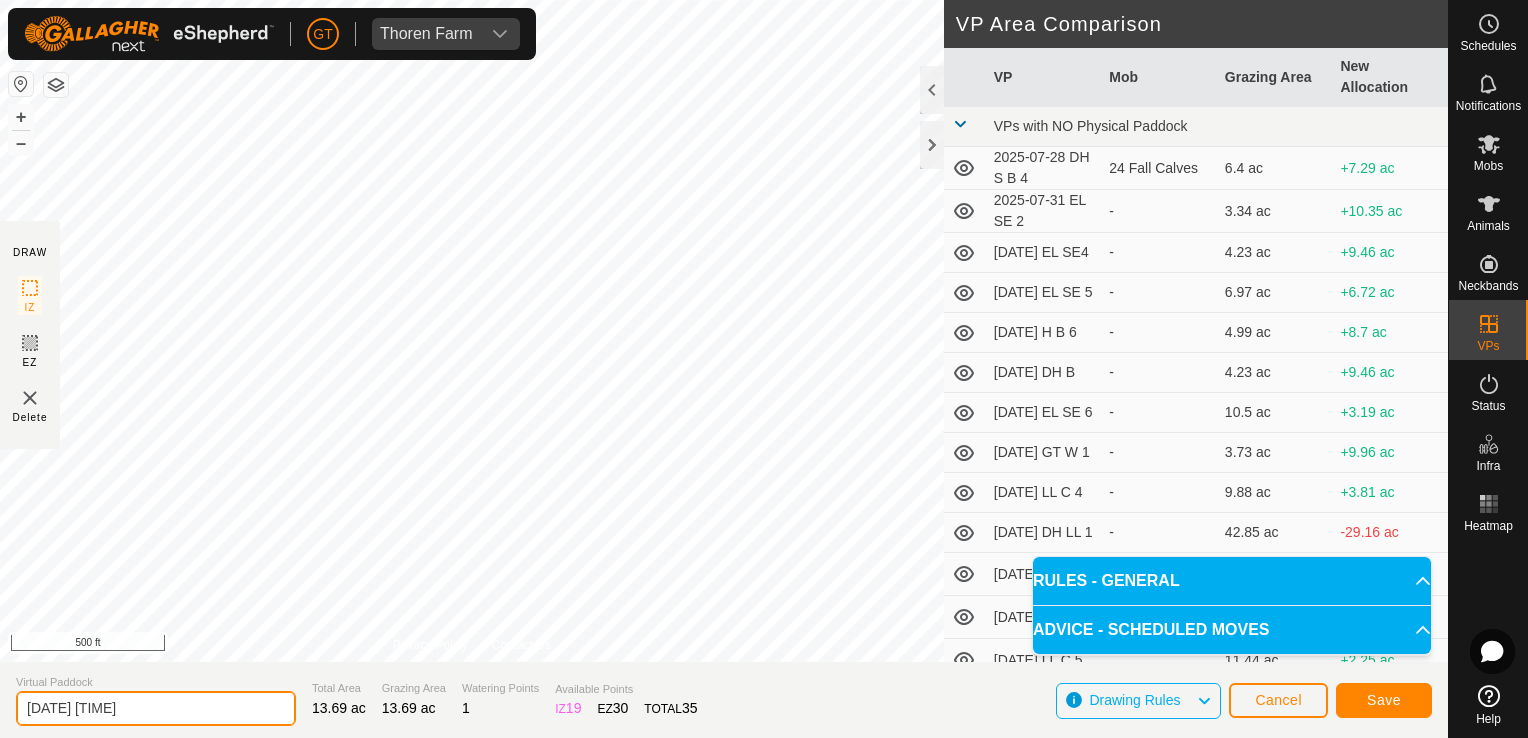 click on "[DATE] [TIME]" 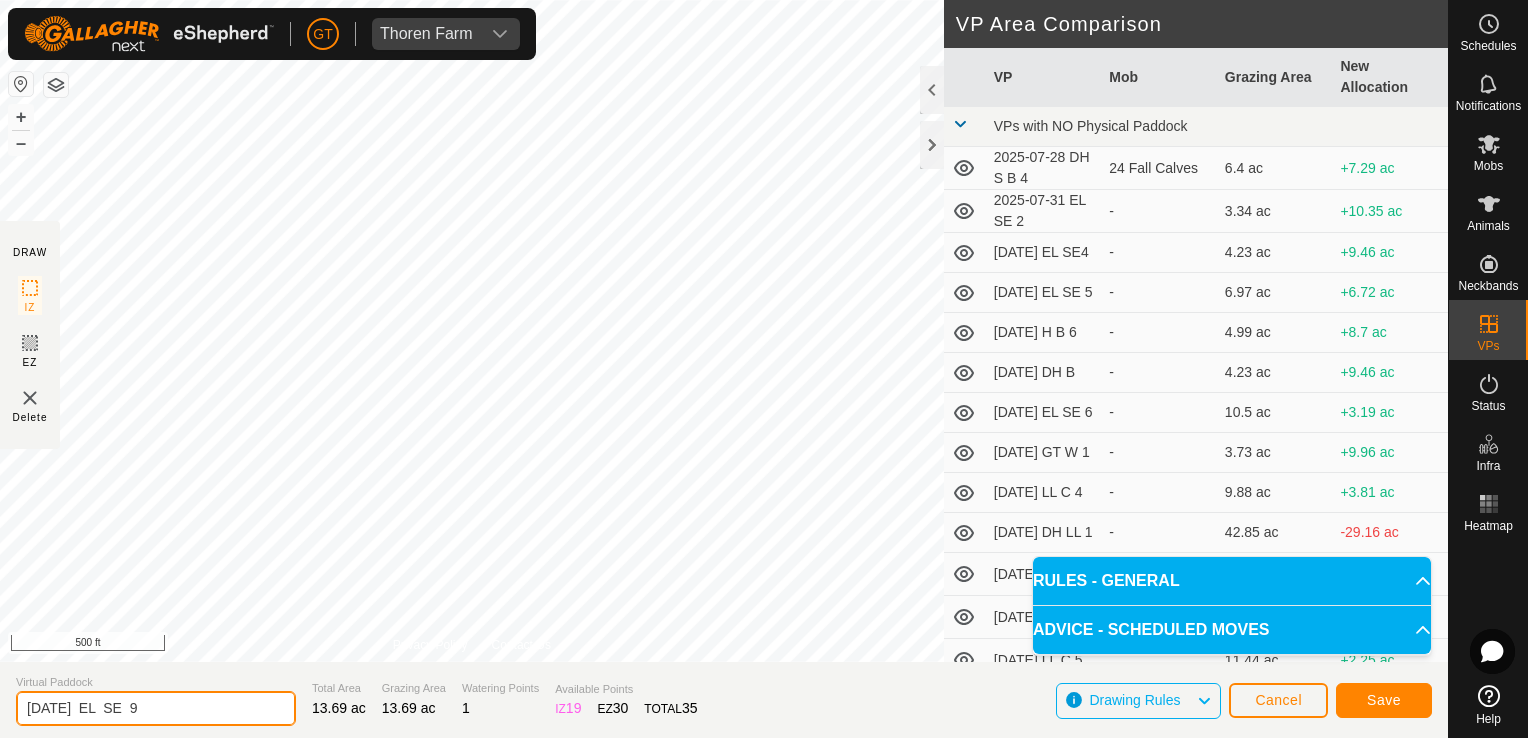 type on "[DATE]  EL  SE  9" 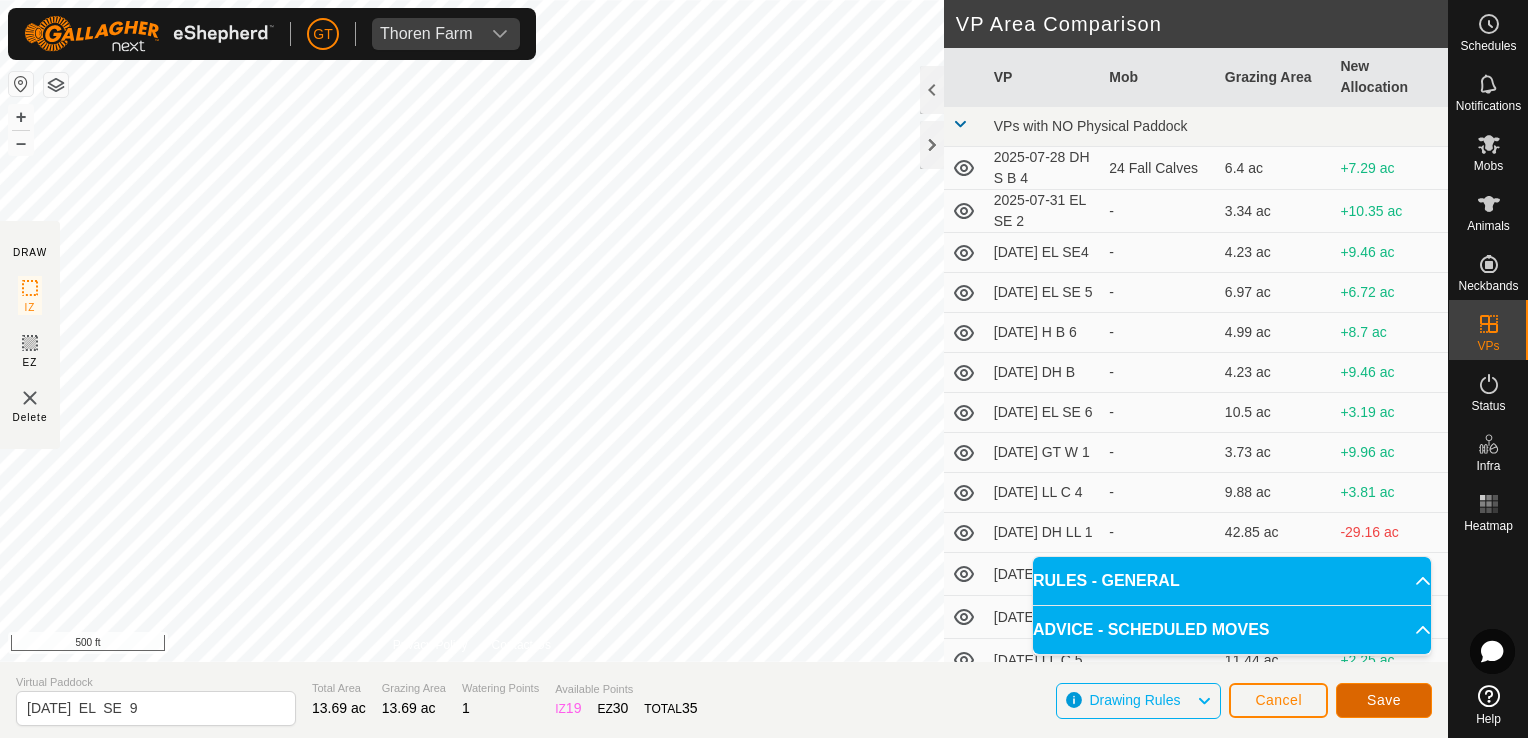 click on "Save" 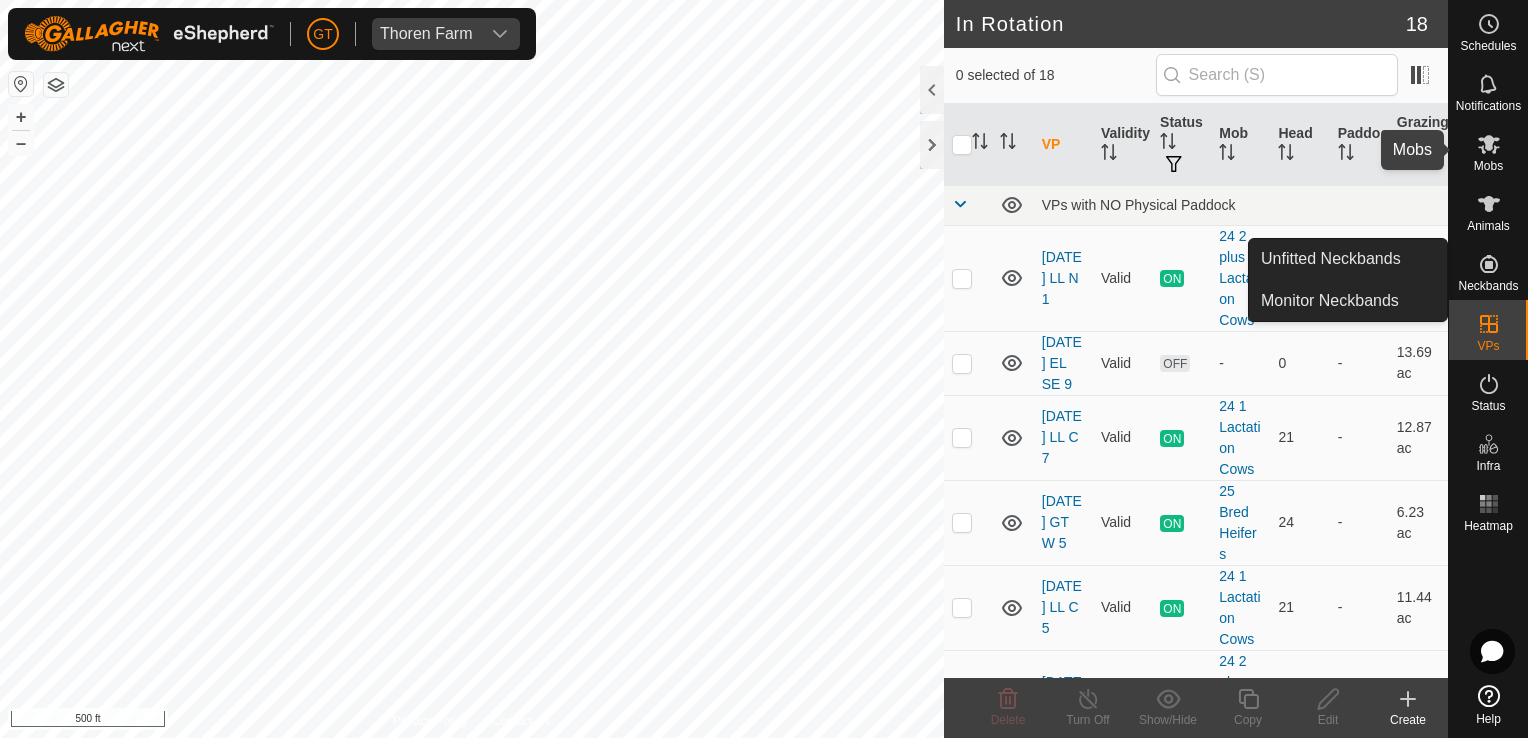 click 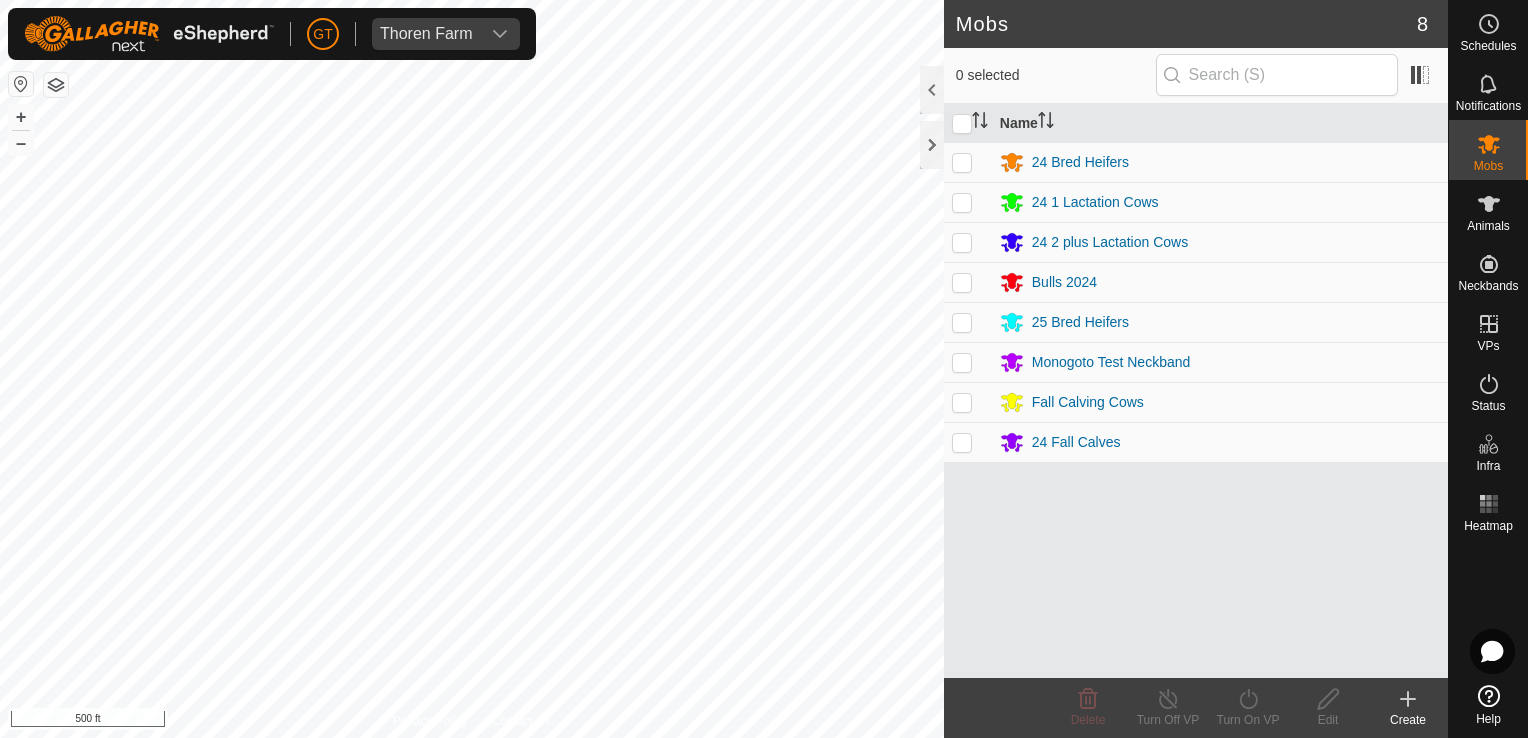 click at bounding box center (962, 162) 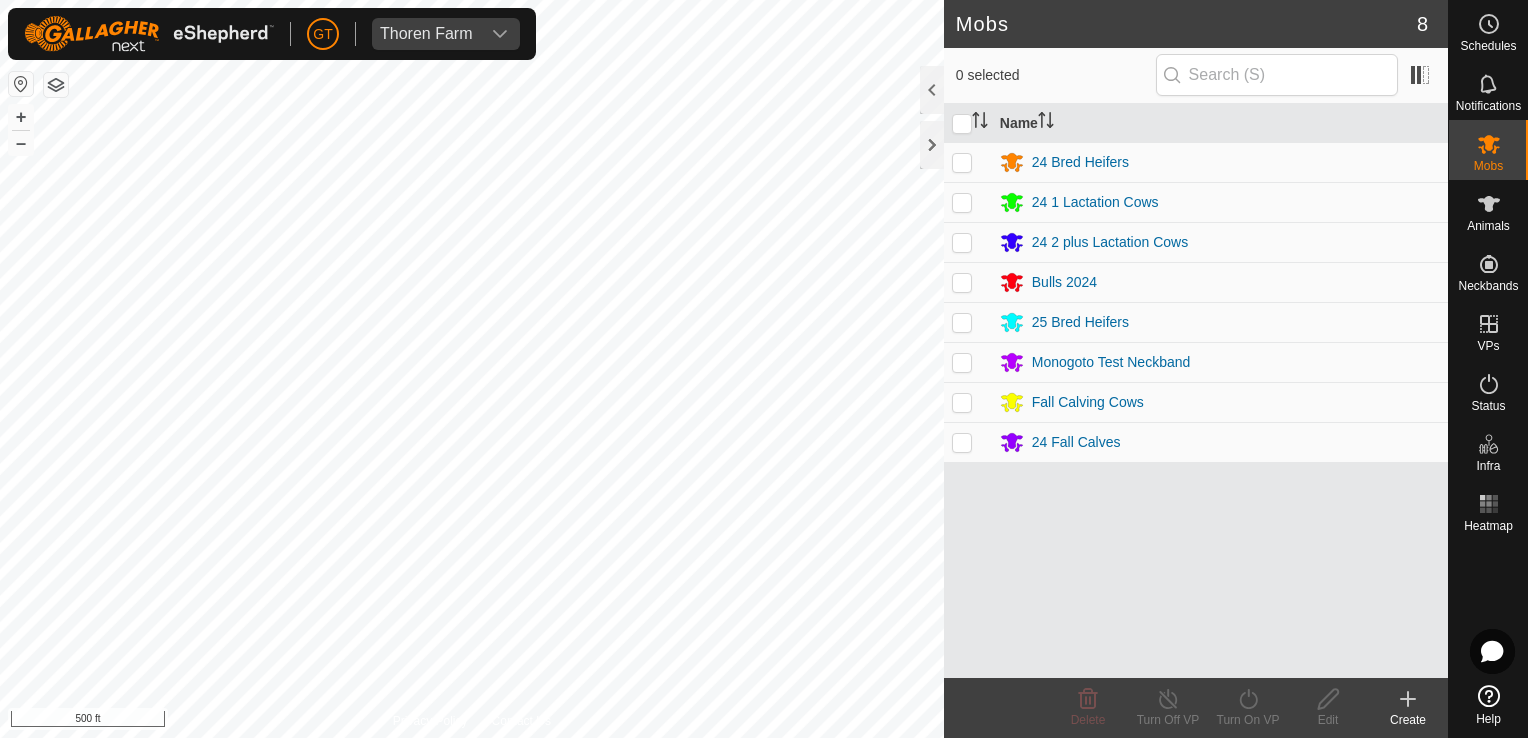 checkbox on "true" 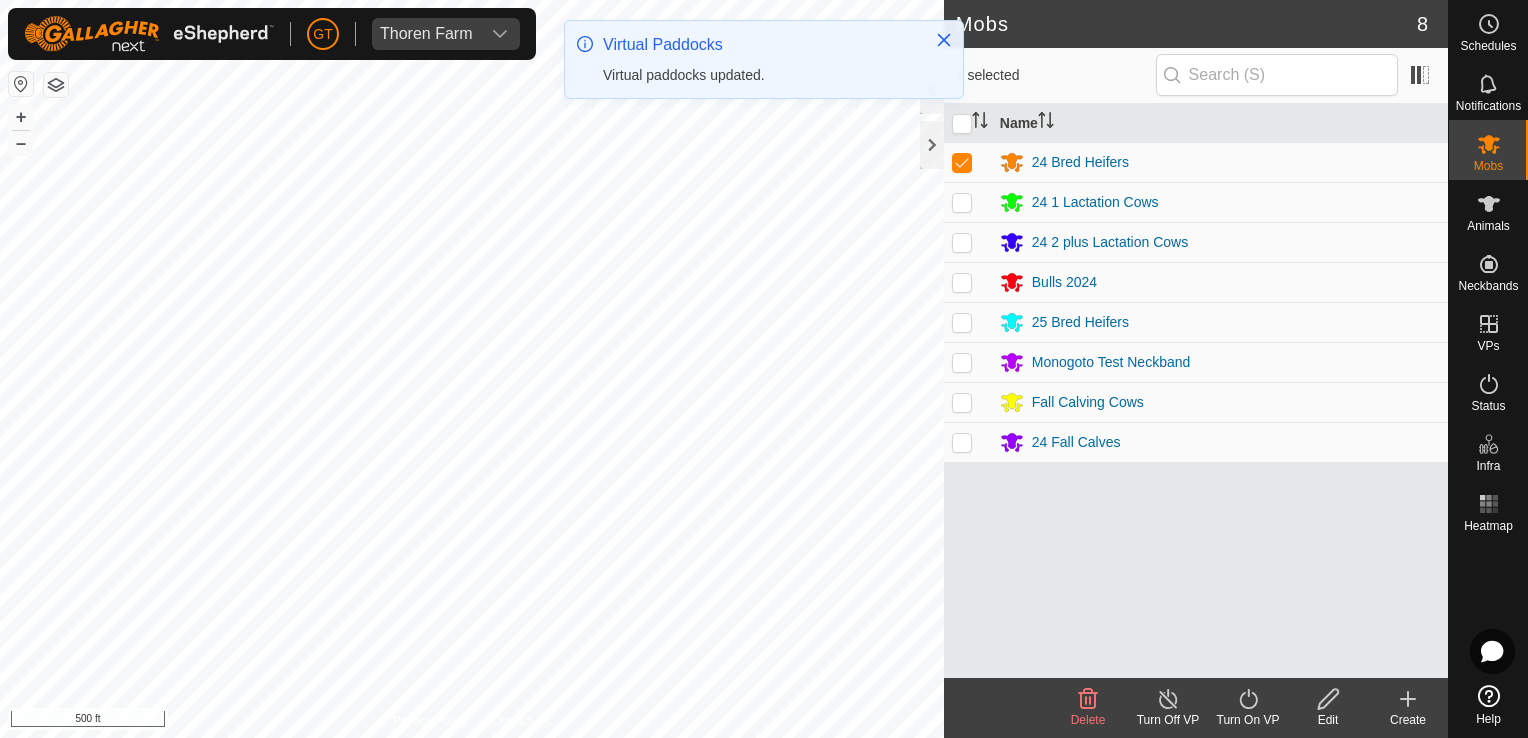 click 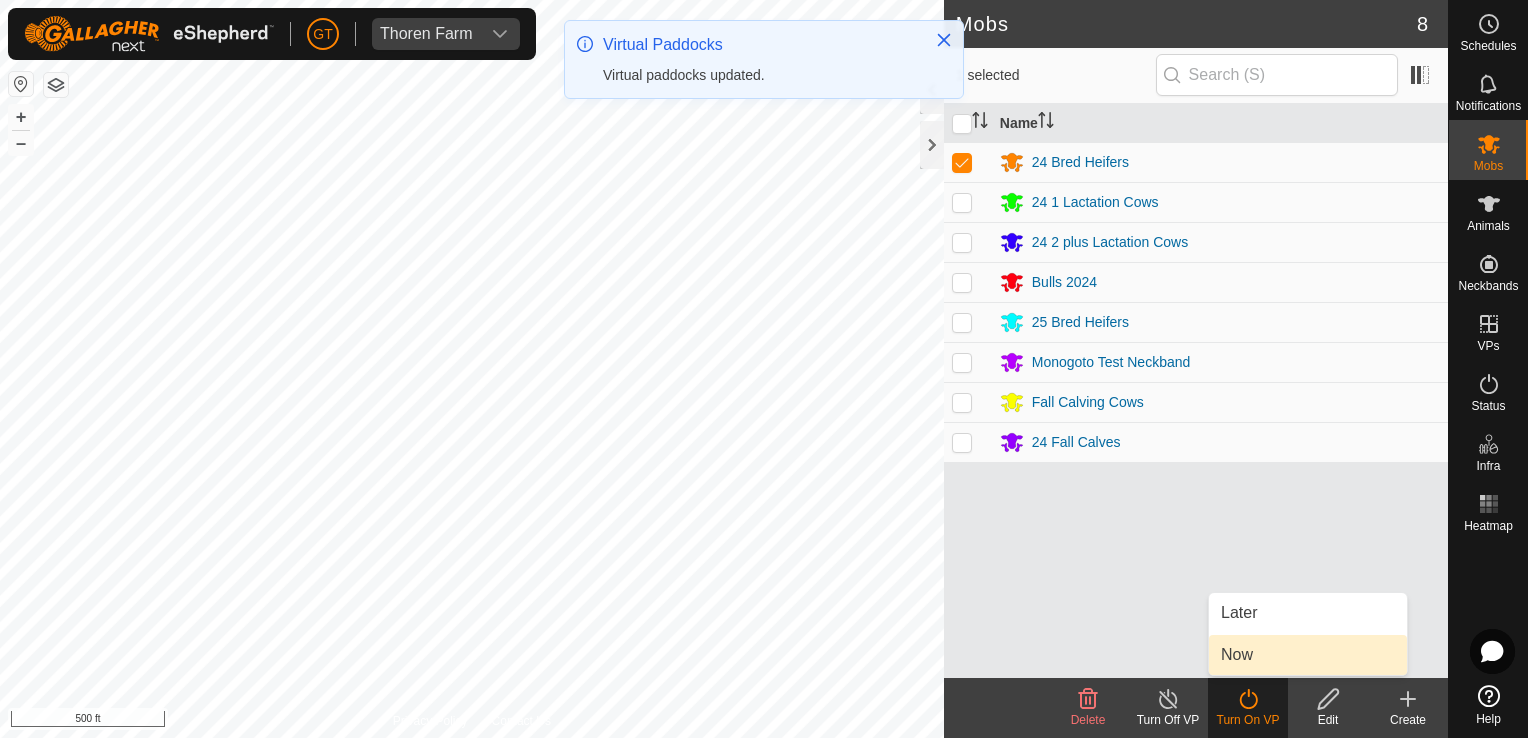 click on "Now" at bounding box center [1308, 655] 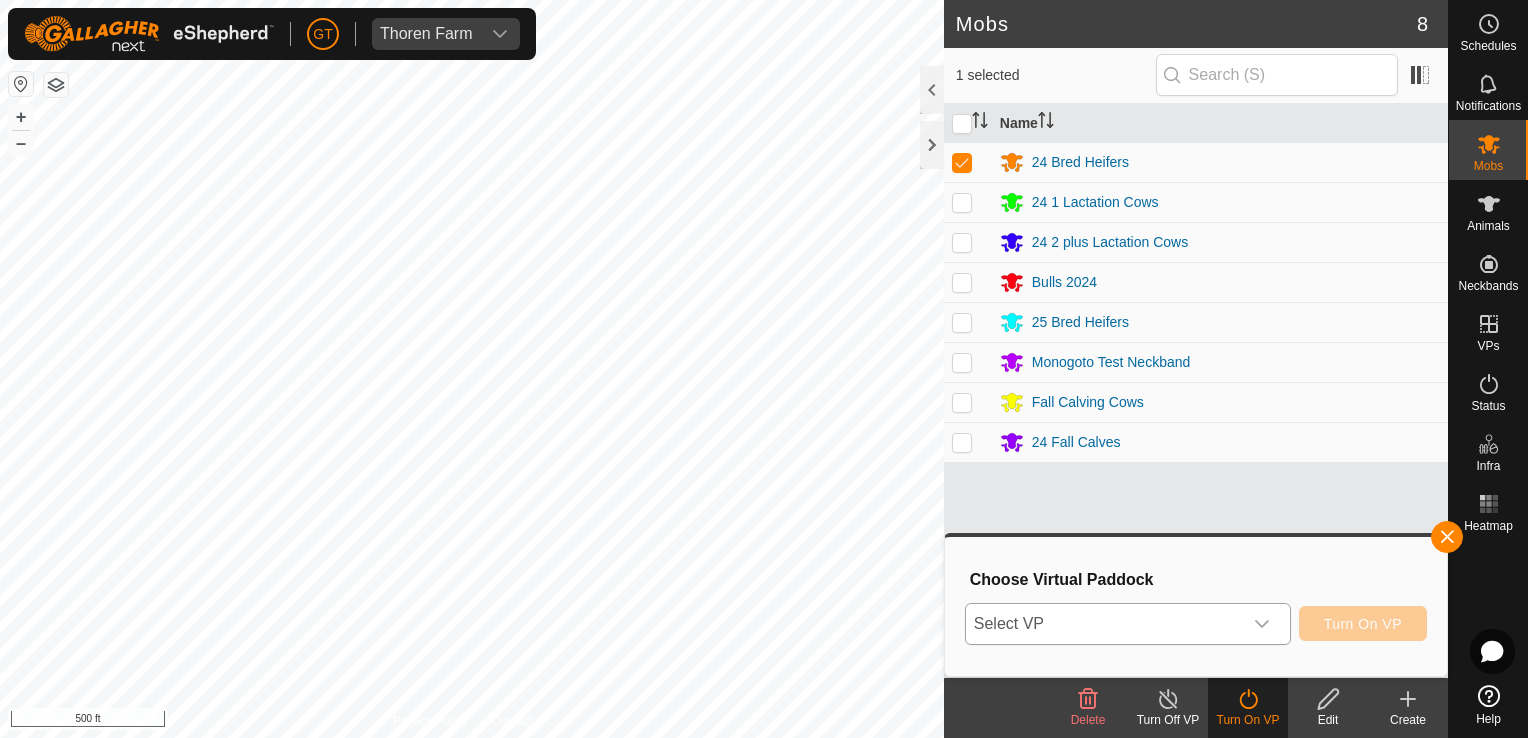 click at bounding box center (1262, 624) 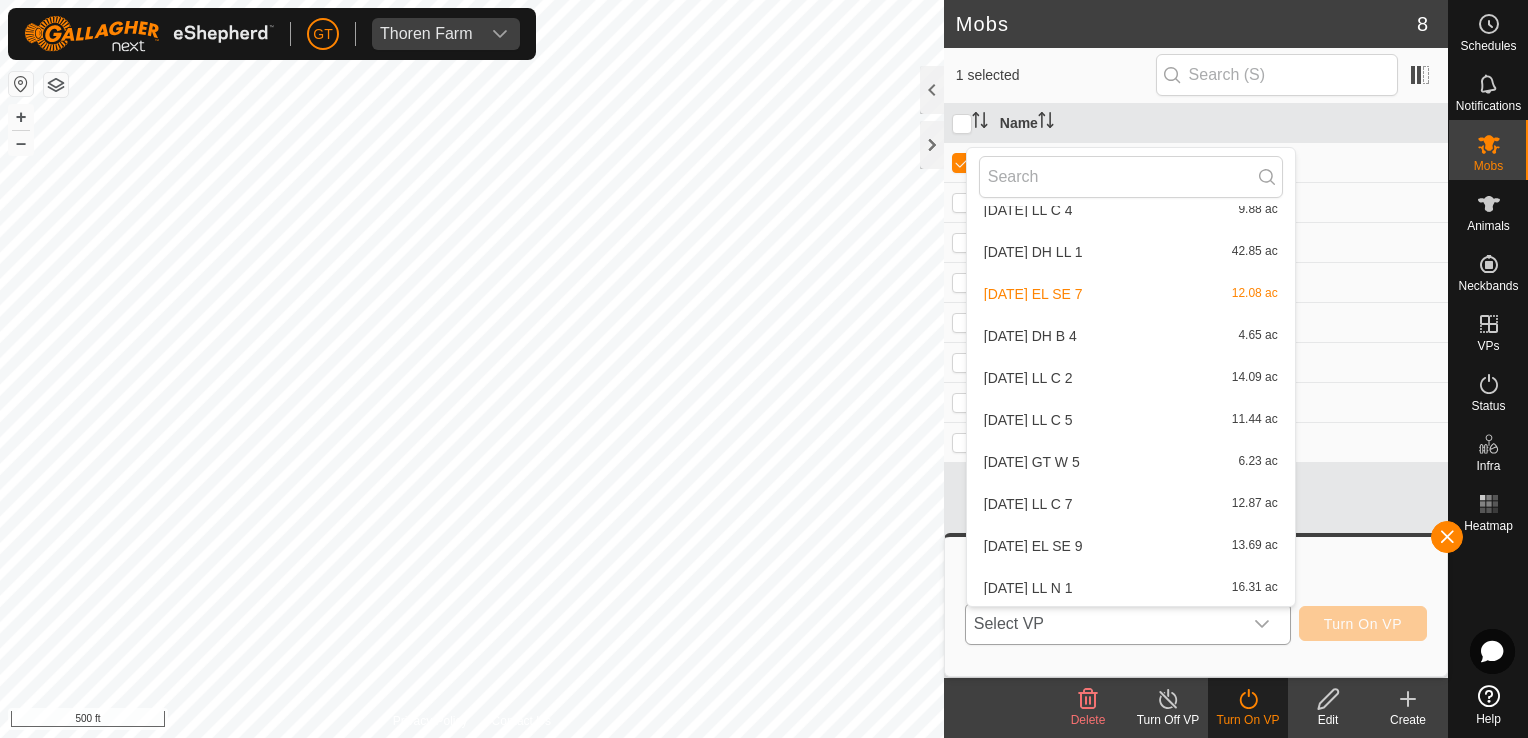 scroll, scrollTop: 400, scrollLeft: 0, axis: vertical 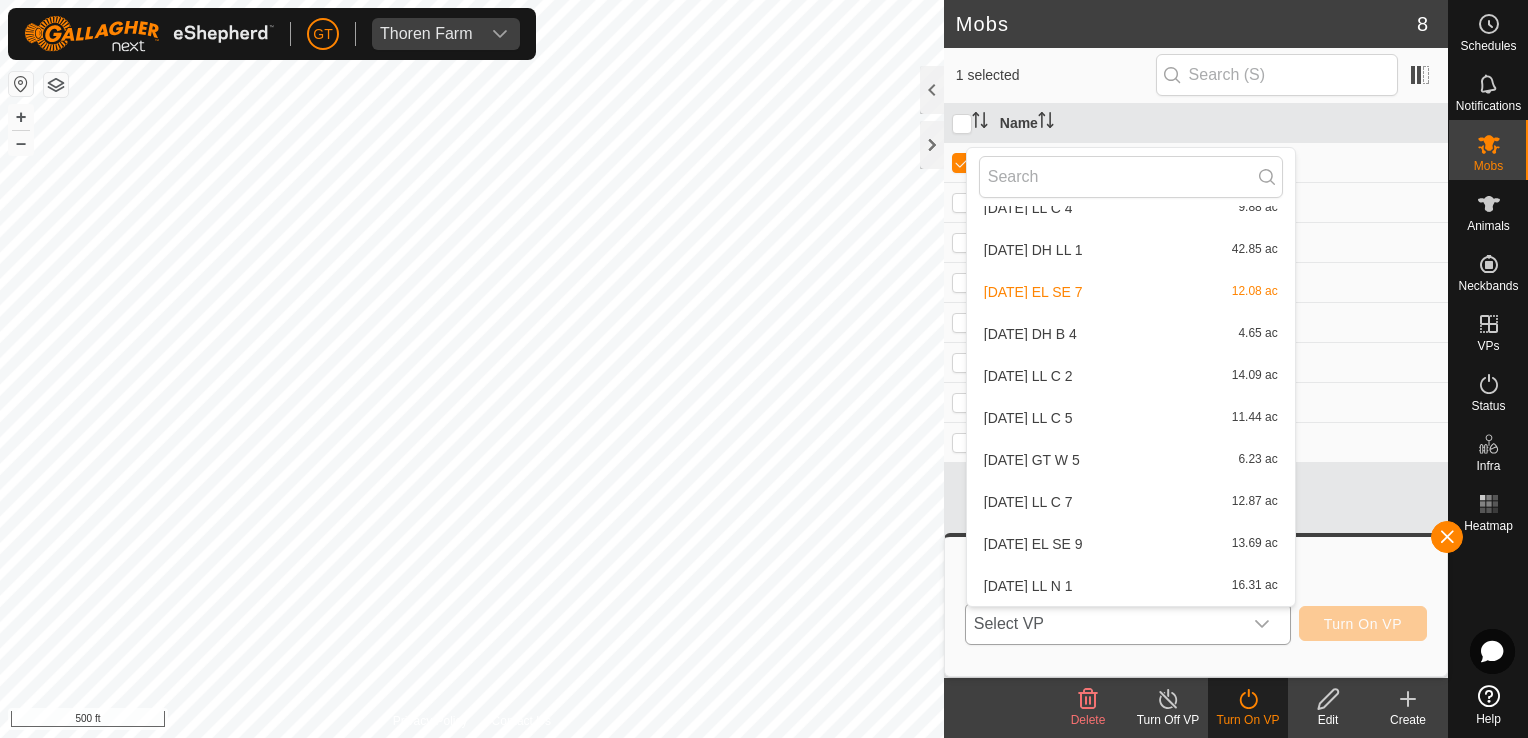 click on "[DATE]  EL  SE  9  13.69 ac" at bounding box center (1131, 544) 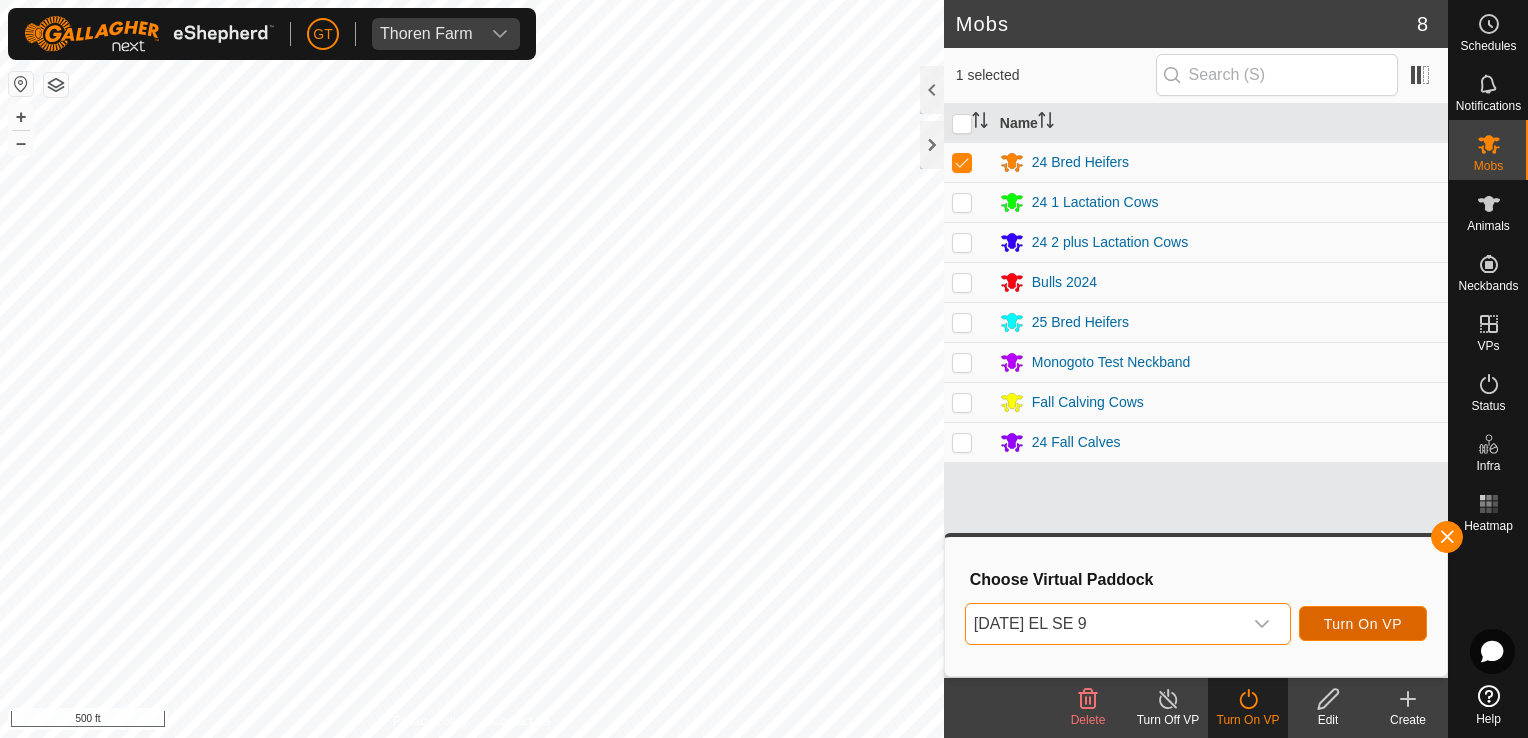 click on "Turn On VP" at bounding box center (1363, 624) 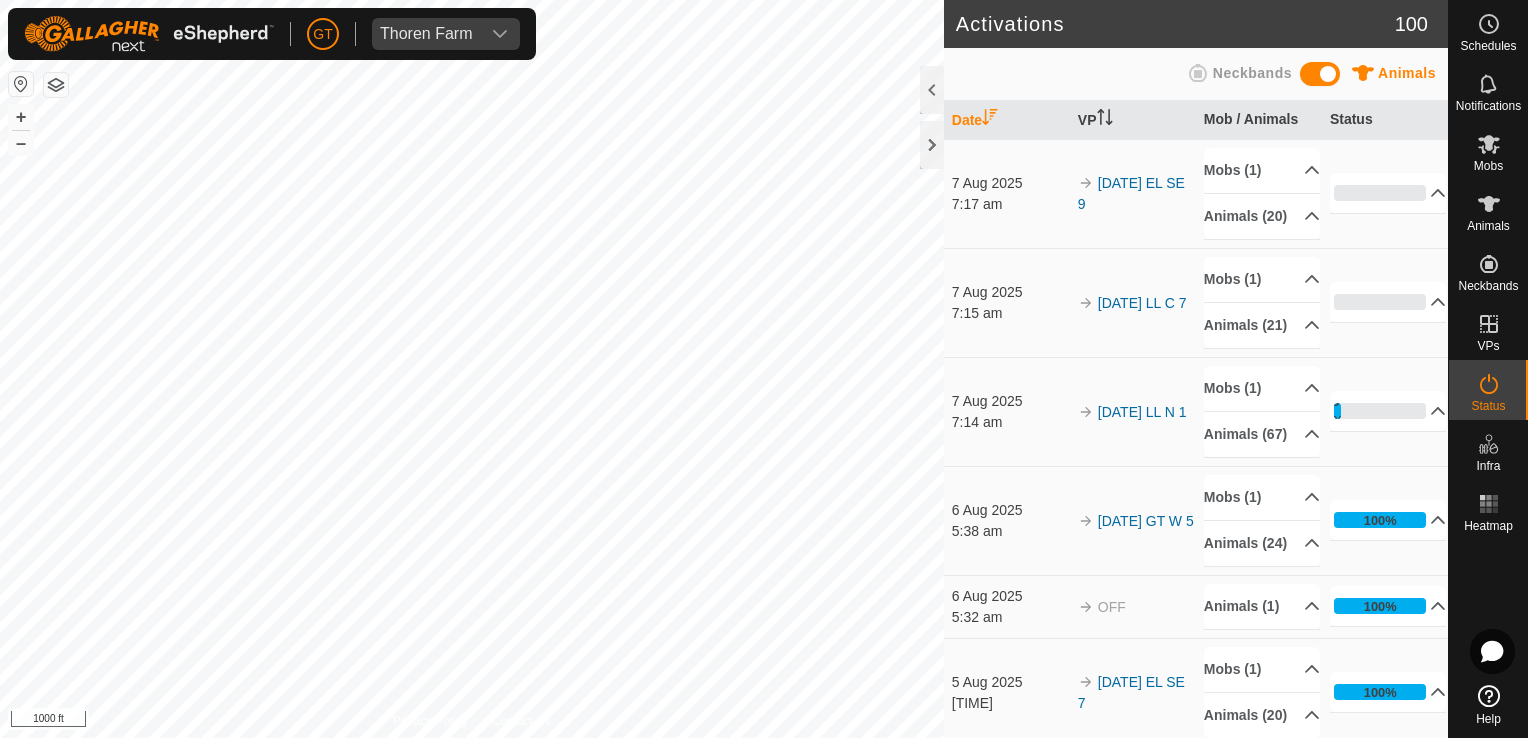 click on "GT Thoren Farm Schedules Notifications Mobs Animals Neckbands VPs Status Infra Heatmap Help Activations 100 Animals Neckbands   Date   VP   Mob / Animals   Status  7 Aug [DATE] [TIME] 2025-08-07  EL  SE  9 Mobs (1)  24 Bred Heifers  Animals (20)  701   699   713   710   735   706   707   704   712   714   711   708   702   715   717   716   705   709   700   703  0% In Progress Pending  20  Sent   0  Completed Confirmed   0  Overridden  0  Cancelled   0  7 Aug [DATE] [TIME] 2025-08-07   LL C  7 Mobs (1)  24 1 Lactation Cows  Animals (21)  696   557Male   695   685   697   679   678   689   687   676   682   680   692   688   693   683   691   686   677   694   681  0% In Progress Pending  21  Sent   0  Completed Confirmed   0  Overridden  0  Cancelled   0  7 Aug [DATE] [TIME] 2025-08-07  LL  N 1 Mobs (1)  24 2 plus Lactation Cows  Animals (67)  655   658   612   659   566   625   502   698   618   638   649   647   467   631   665   651   628   0438   616   624   521   652   572   561   613   599  8%" at bounding box center [764, 369] 